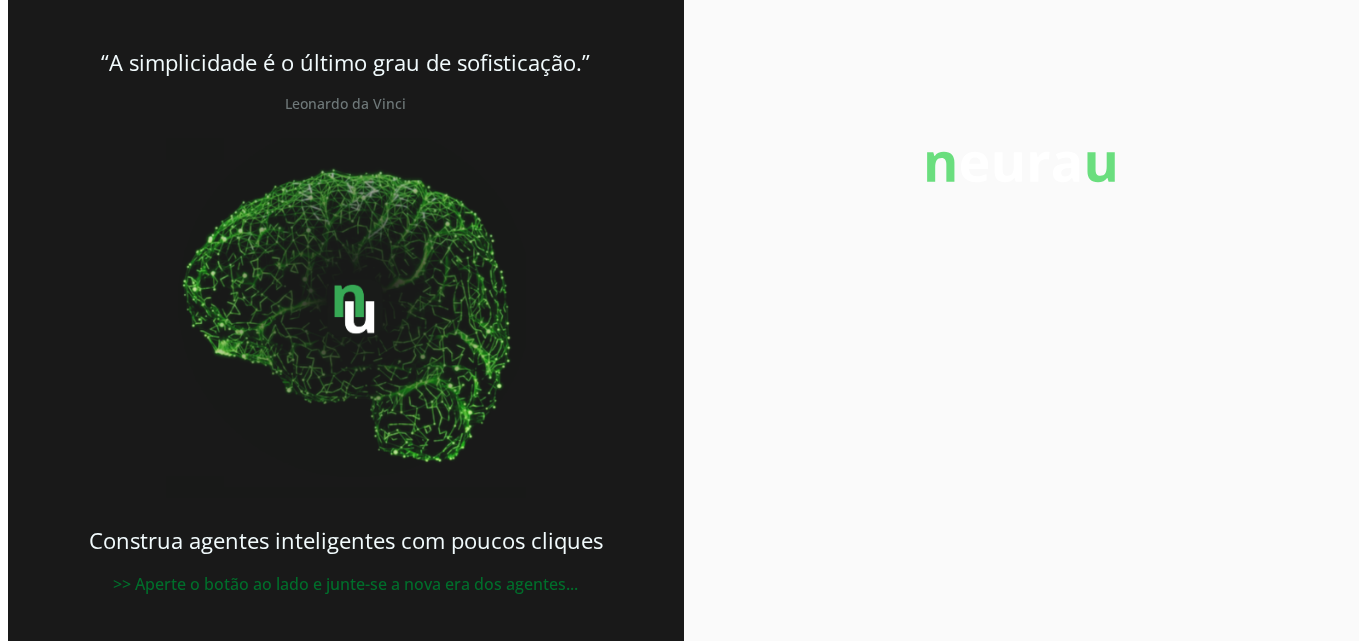 scroll, scrollTop: 0, scrollLeft: 0, axis: both 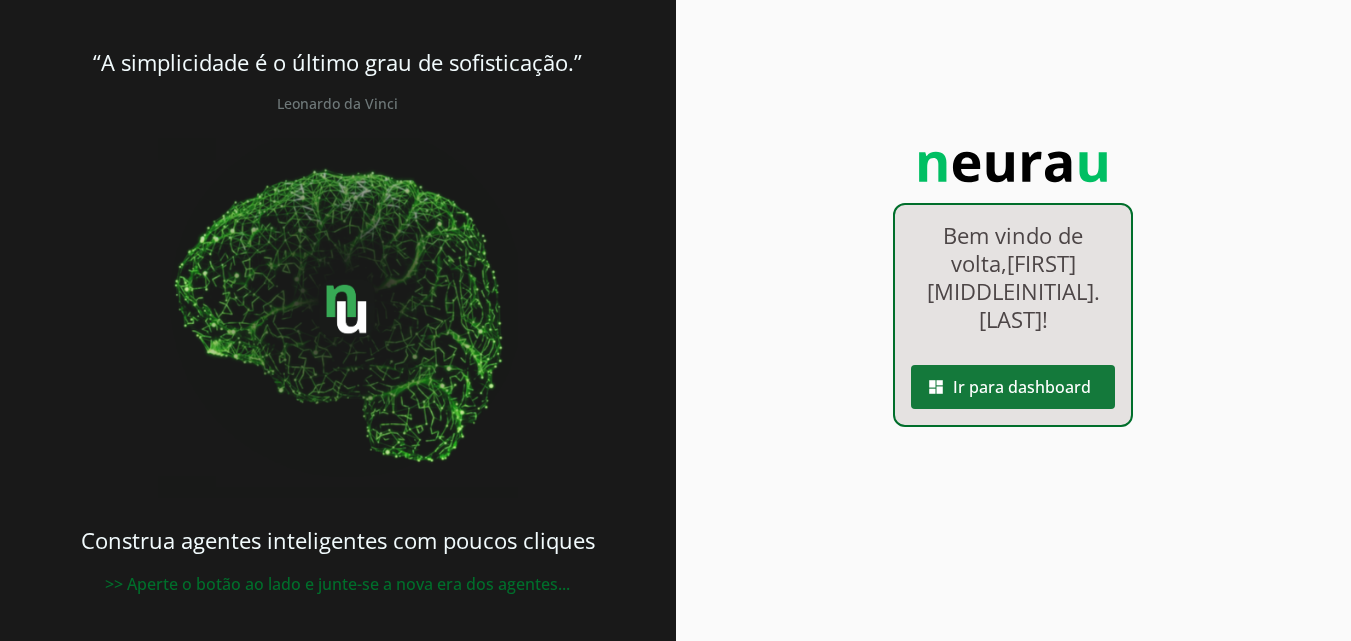 click at bounding box center (1013, 387) 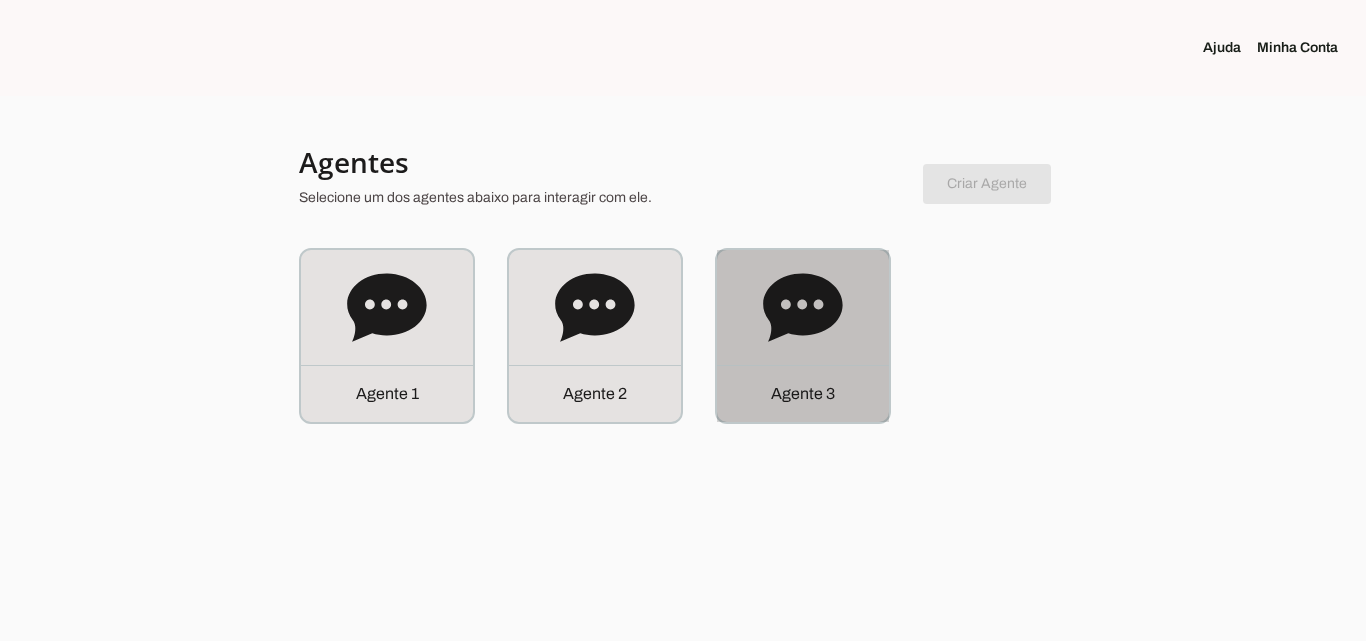 click on "Agente 3" 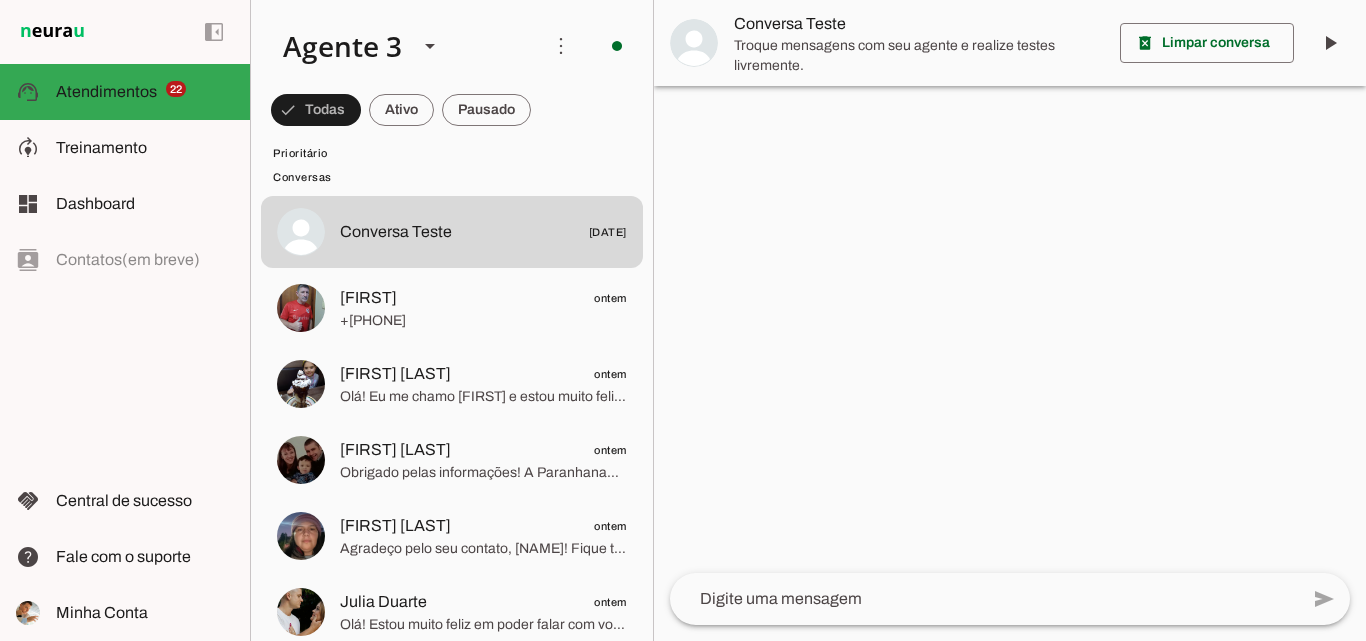 scroll, scrollTop: 2100, scrollLeft: 0, axis: vertical 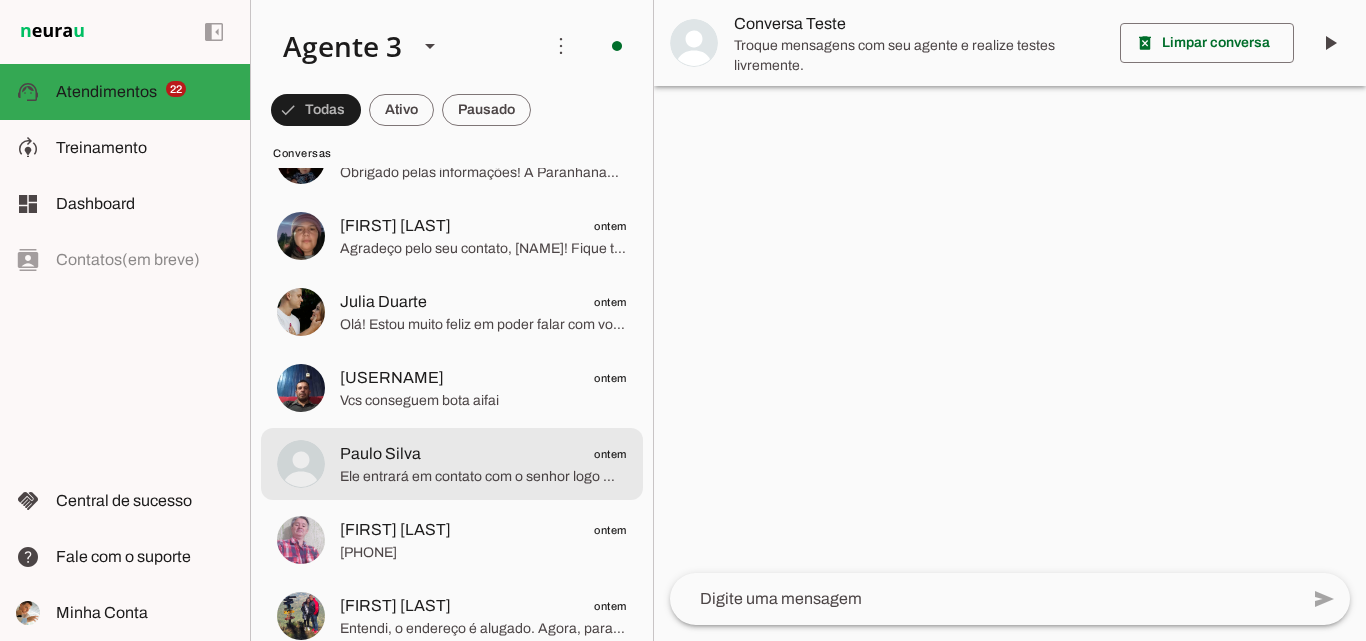 click on "ontem" 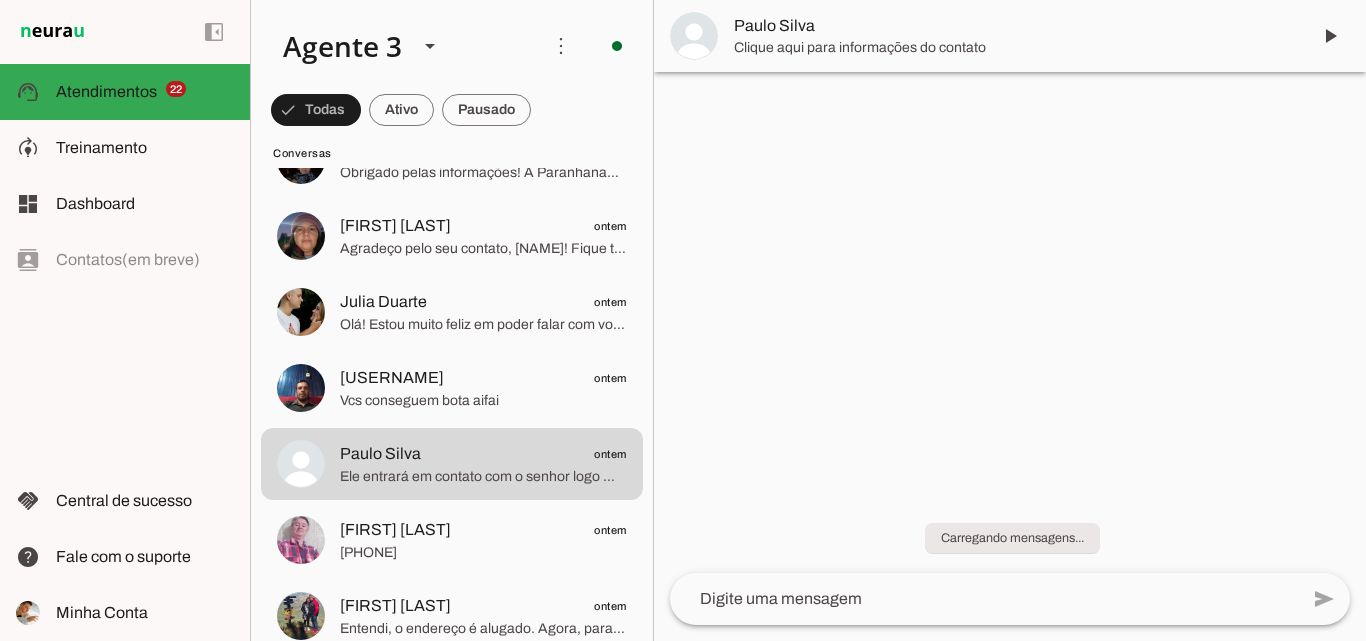 click at bounding box center (483, -1852) 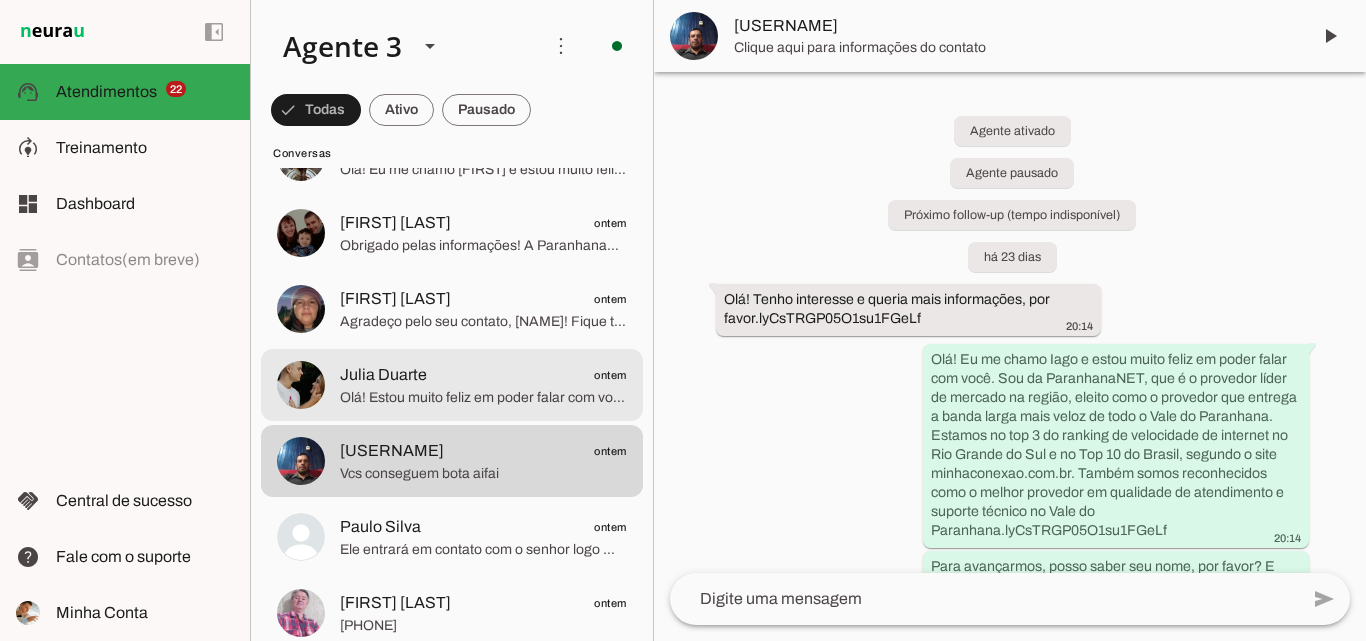 scroll, scrollTop: 2000, scrollLeft: 0, axis: vertical 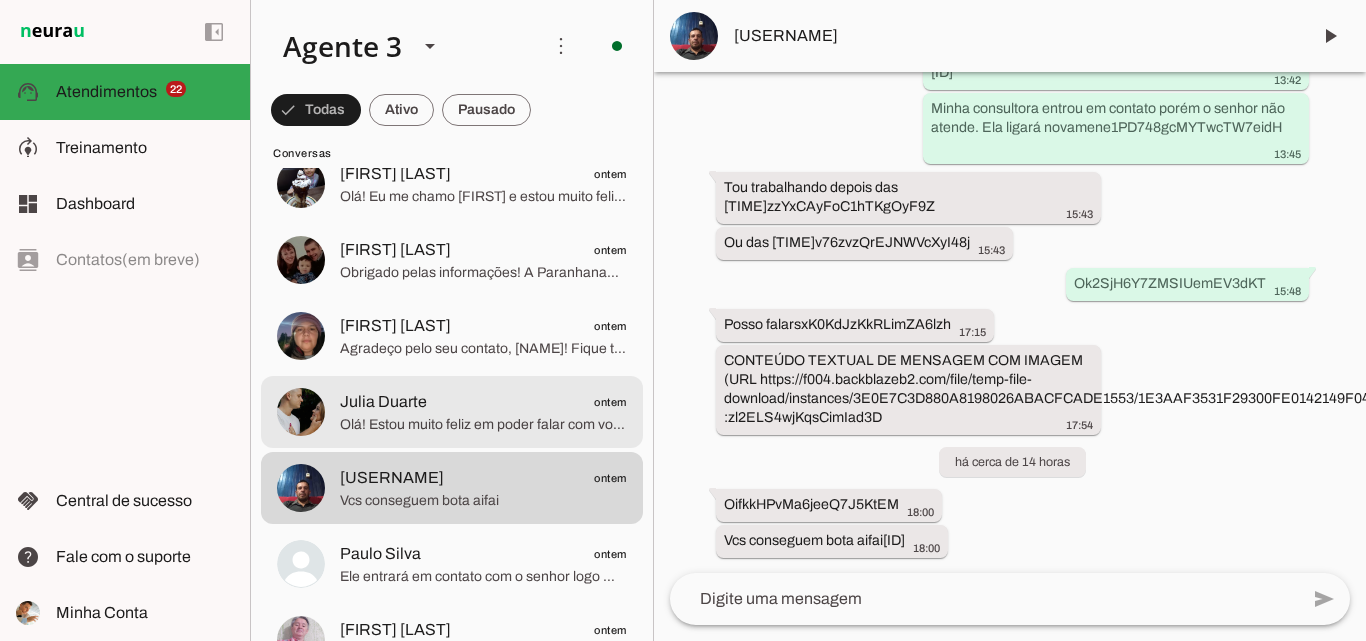 click on "Olá! Estou muito feliz em poder falar com você. Me chamo [FIRST] e sou consultor da ParanhanaNET, um provedor líder de mercado. Somos reconhecidos como o provedor que entrega a banda larga mais veloz de todo o Vale do Paranhana, estamos no top 3 do ranking de velocidade de internet no Rio Grande do Sul e no Top 10 do Brasil, segundo o site minhaconexao.com.br. Também somos premiados como o melhor provedor em qualidade de atendimento e suporte técnico no Vale do Paranhana.
Para começarmos, por favor, poderia me informar seu nome? E o endereço completo onde deseja instalar a internet (rua, número, bairro e [CITY])? Assim, posso verificar a disponibilidade de nossa rede para atendê-lo com qualidade." 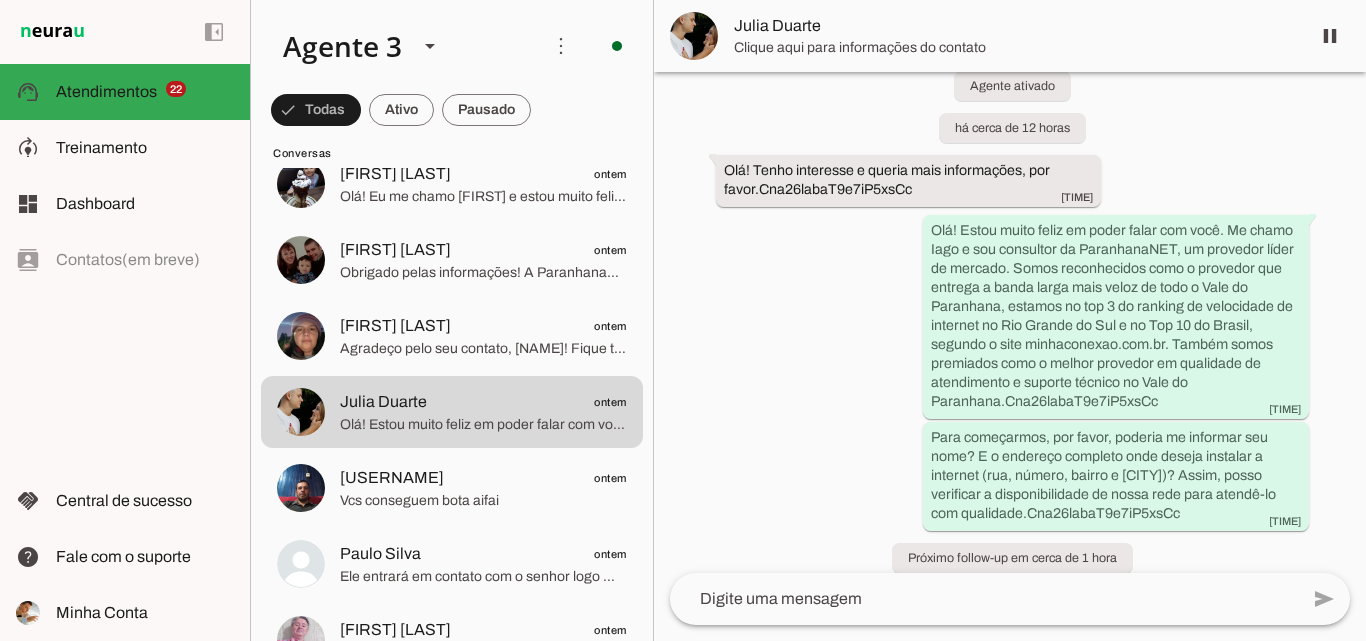 scroll, scrollTop: 65, scrollLeft: 0, axis: vertical 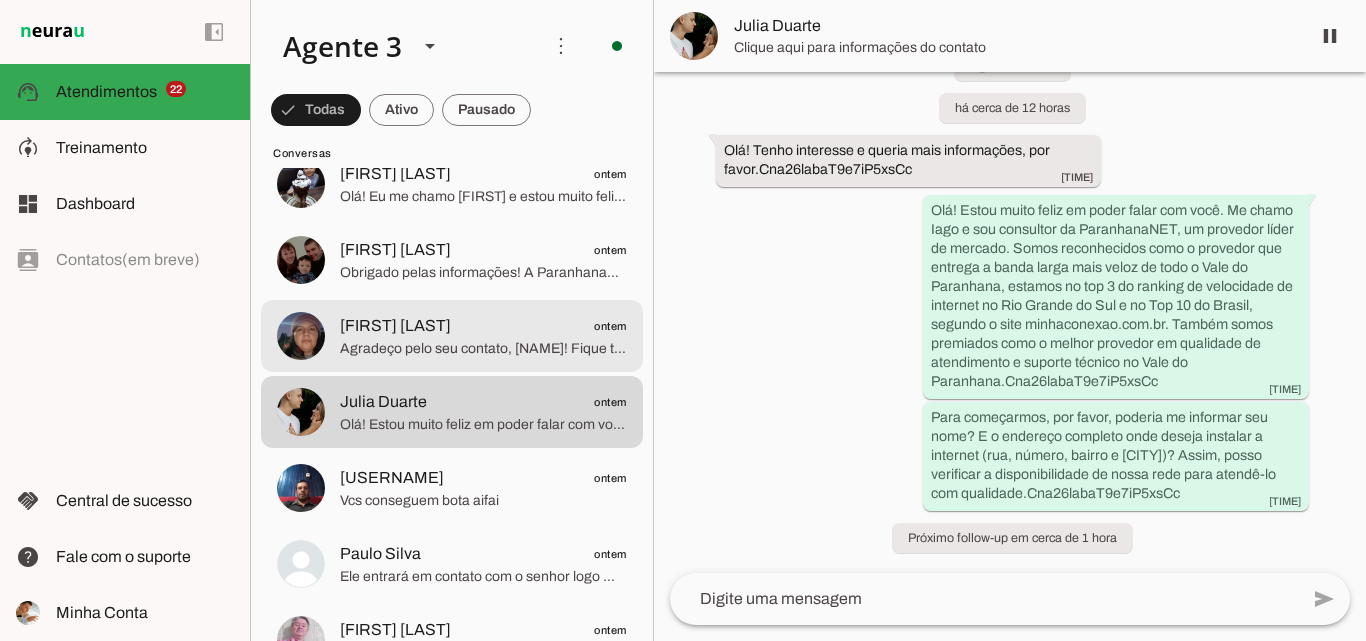 click on "Agradeço pelo seu contato, [NAME]! Fique tranquilo que estou cuidando de tudo para garantir sua instalação com os melhores benefícios da ParanhanaNET.
Quando precisar, estarei aqui para ajudar no que for necessário. Tenha um ótimo dia e até breve!" 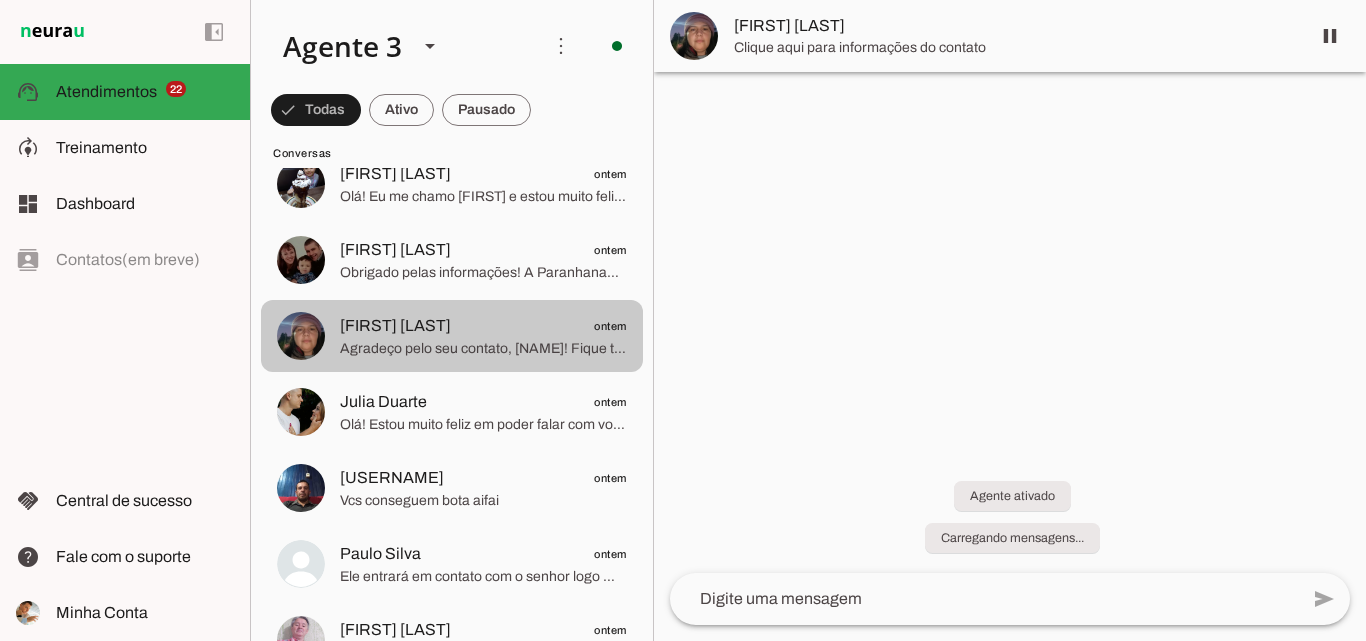 scroll, scrollTop: 0, scrollLeft: 0, axis: both 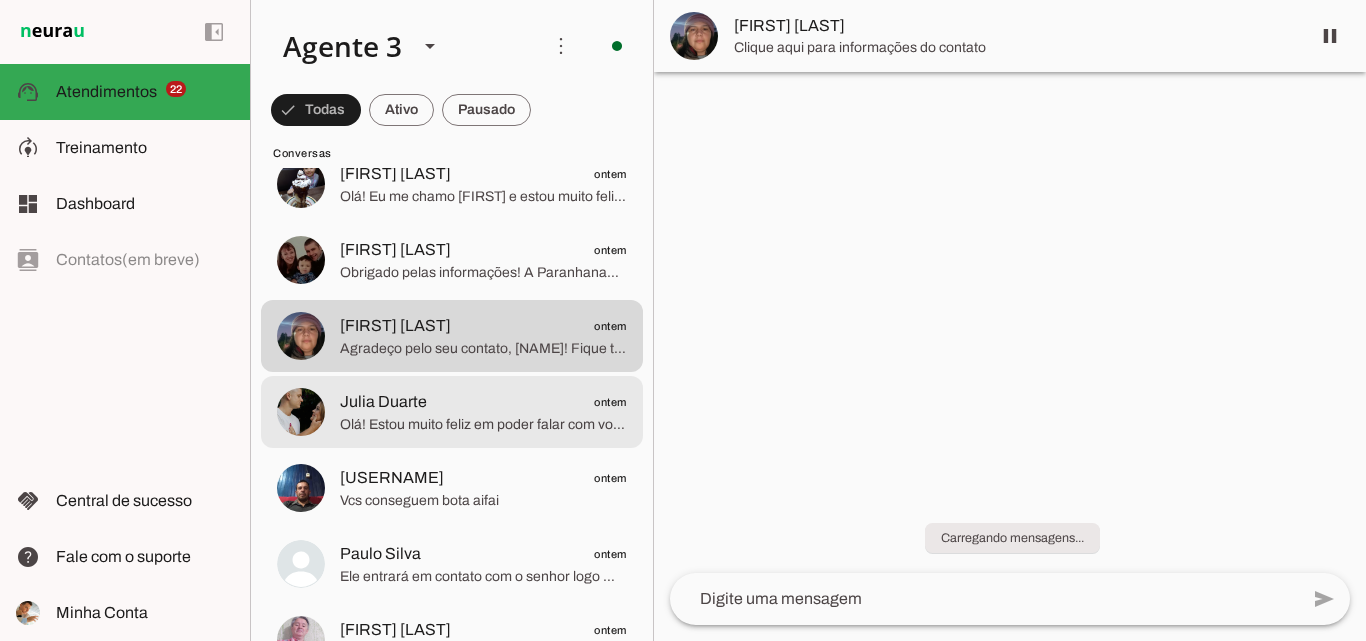 click on "Olá! Estou muito feliz em poder falar com você. Me chamo [FIRST] e sou consultor da ParanhanaNET, um provedor líder de mercado. Somos reconhecidos como o provedor que entrega a banda larga mais veloz de todo o Vale do Paranhana, estamos no top 3 do ranking de velocidade de internet no Rio Grande do Sul e no Top 10 do Brasil, segundo o site minhaconexao.com.br. Também somos premiados como o melhor provedor em qualidade de atendimento e suporte técnico no Vale do Paranhana.
Para começarmos, por favor, poderia me informar seu nome? E o endereço completo onde deseja instalar a internet (rua, número, bairro e [CITY])? Assim, posso verificar a disponibilidade de nossa rede para atendê-lo com qualidade." 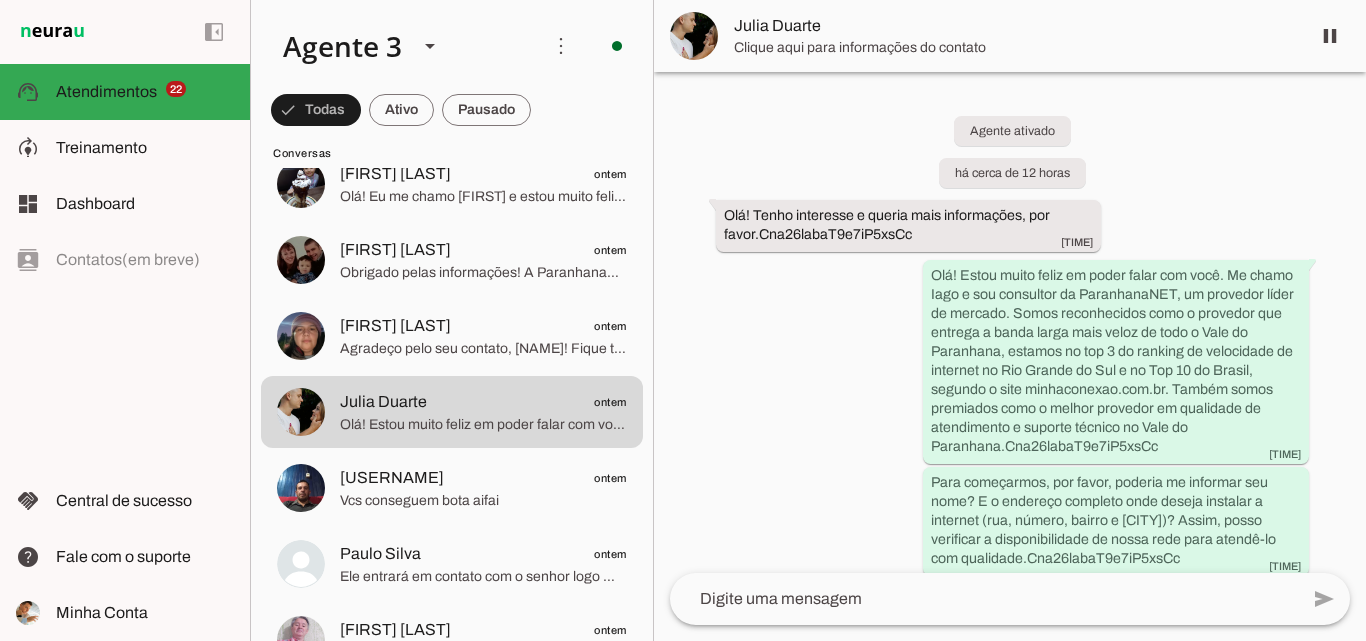 scroll, scrollTop: 65, scrollLeft: 0, axis: vertical 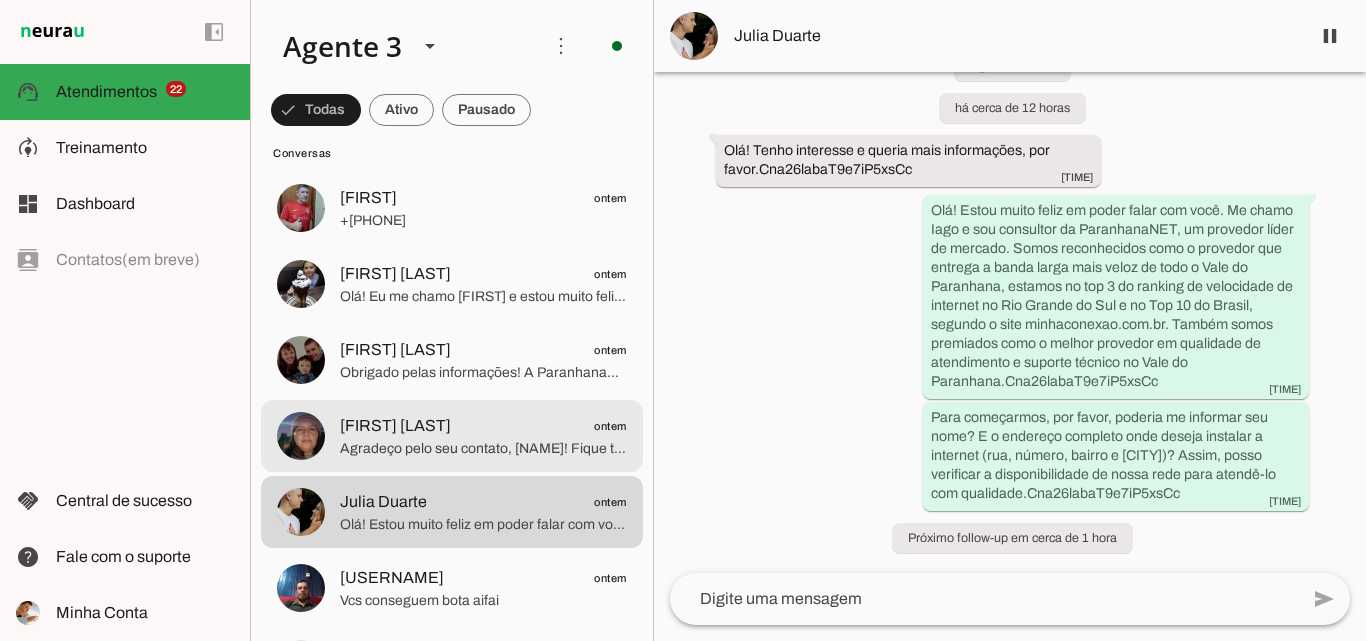 click on "Agradeço pelo seu contato, [NAME]! Fique tranquilo que estou cuidando de tudo para garantir sua instalação com os melhores benefícios da ParanhanaNET.
Quando precisar, estarei aqui para ajudar no que for necessário. Tenha um ótimo dia e até breve!" 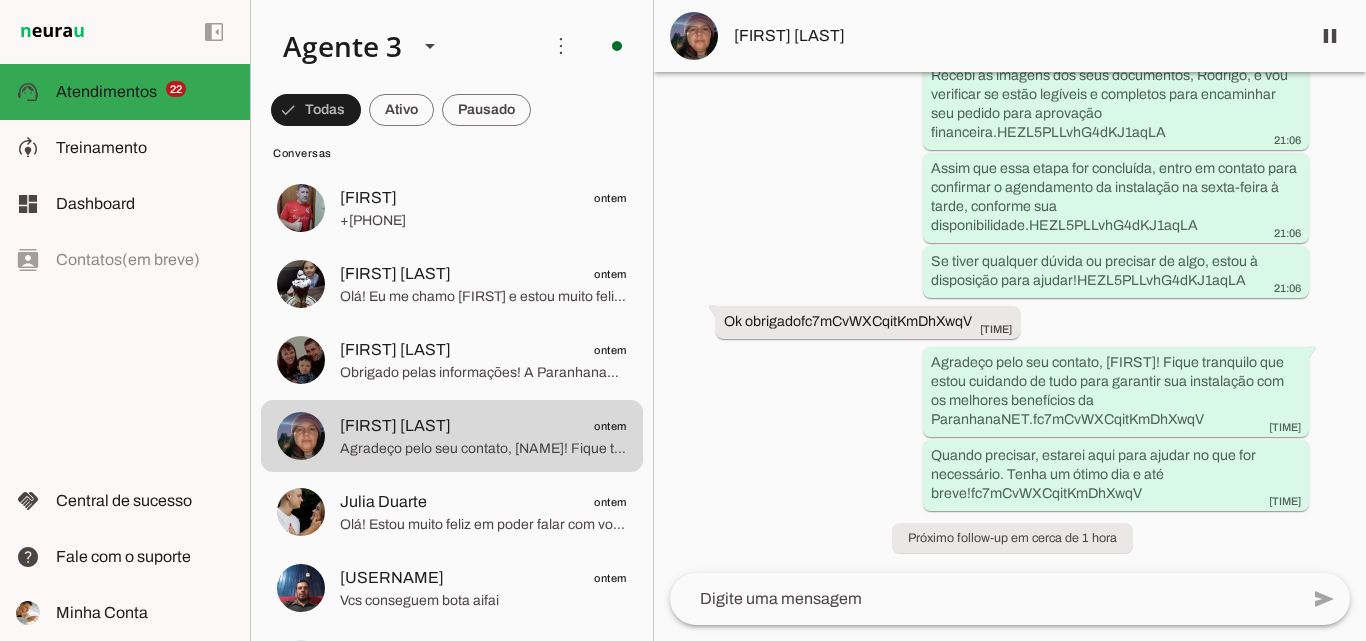 scroll, scrollTop: 12289, scrollLeft: 0, axis: vertical 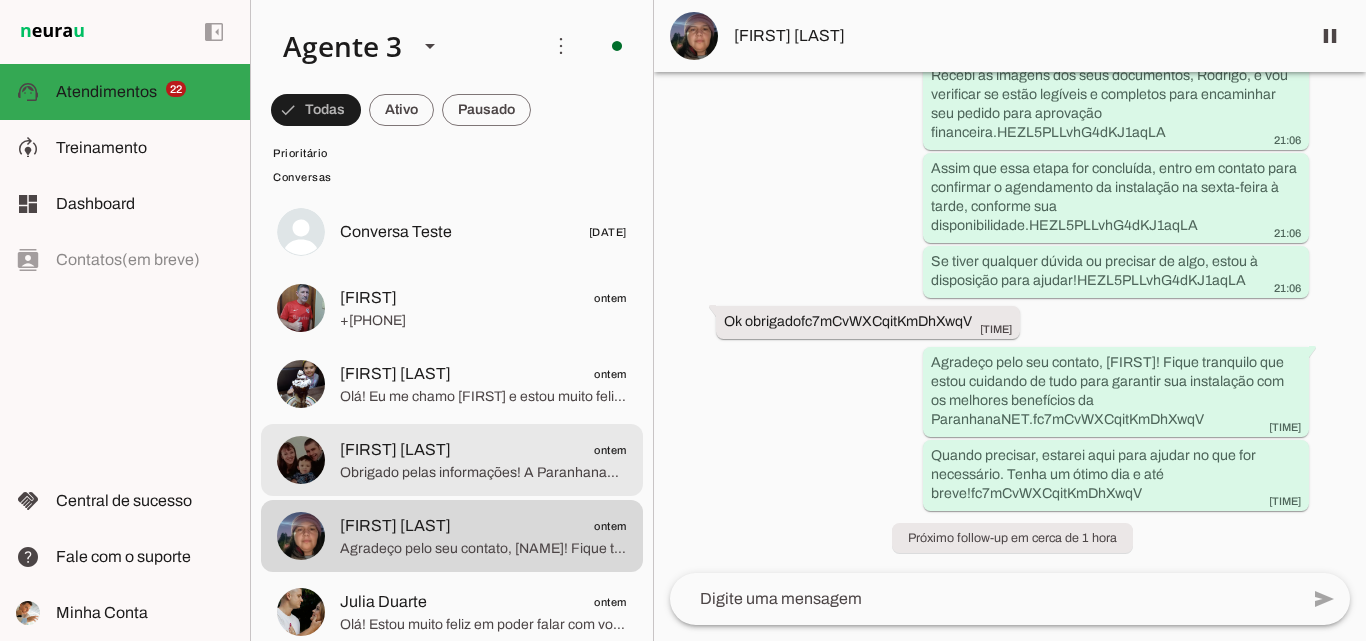 click on "[FIRST] [LAST]
[DATE]" 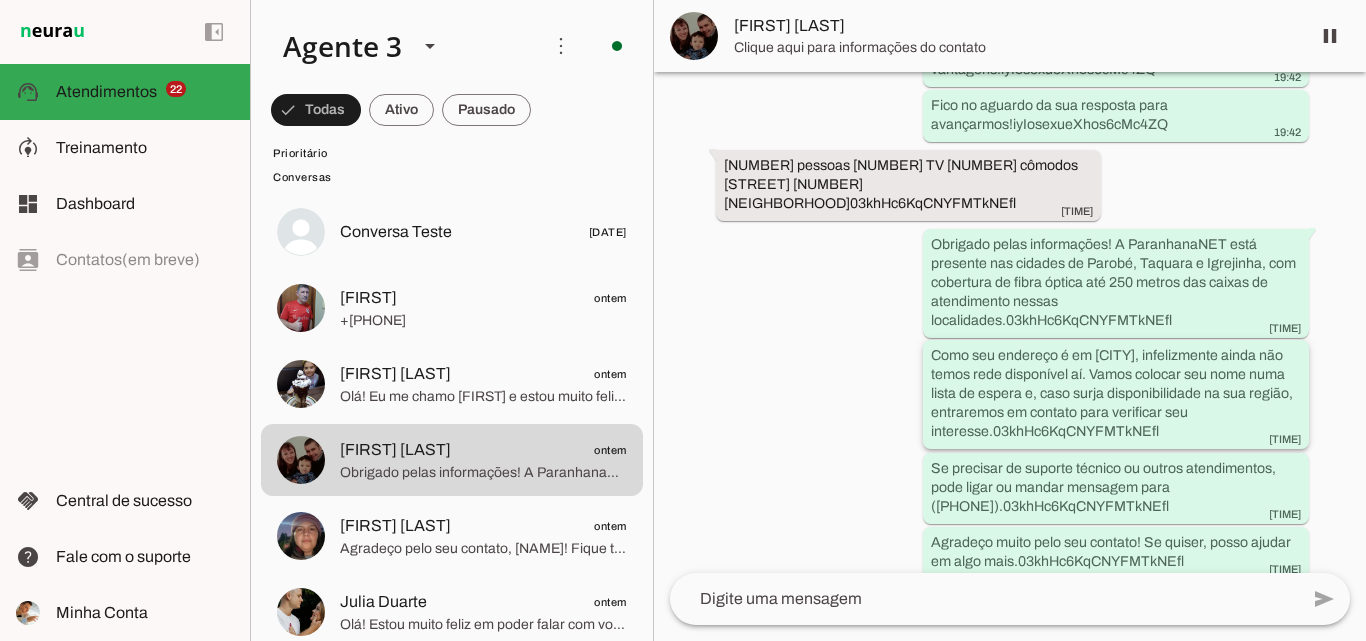 scroll, scrollTop: 1444, scrollLeft: 0, axis: vertical 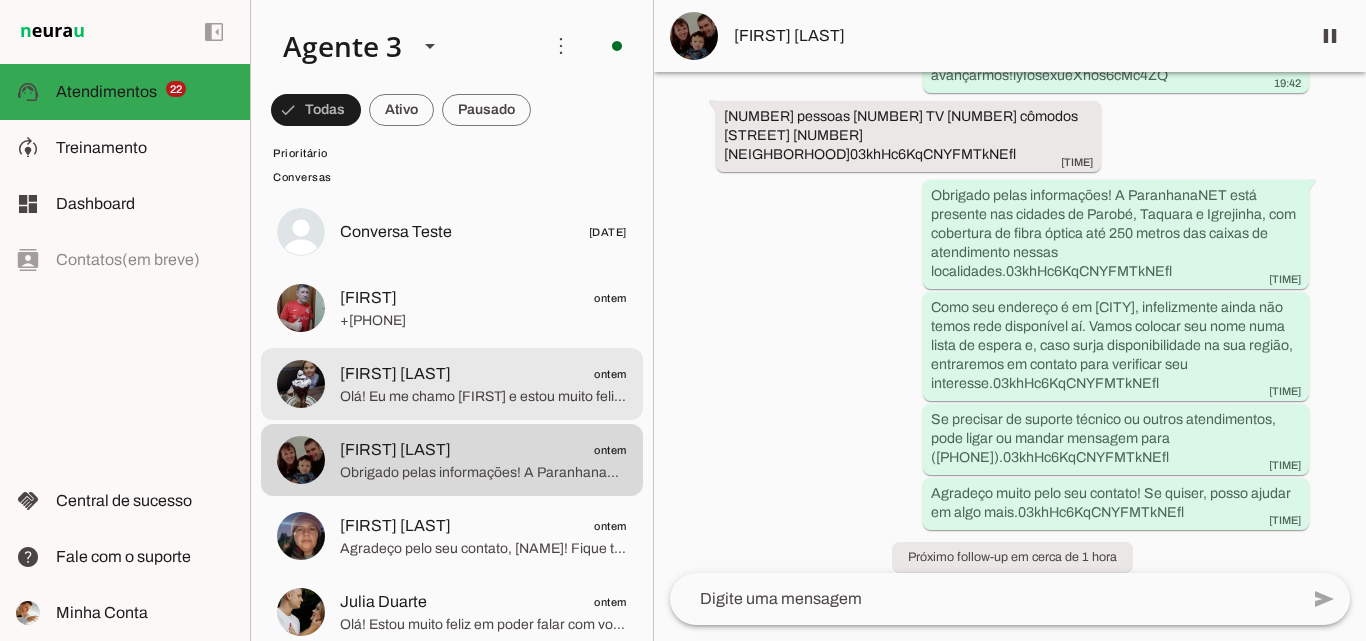 click on "[FIRST] [LAST]
ontem" 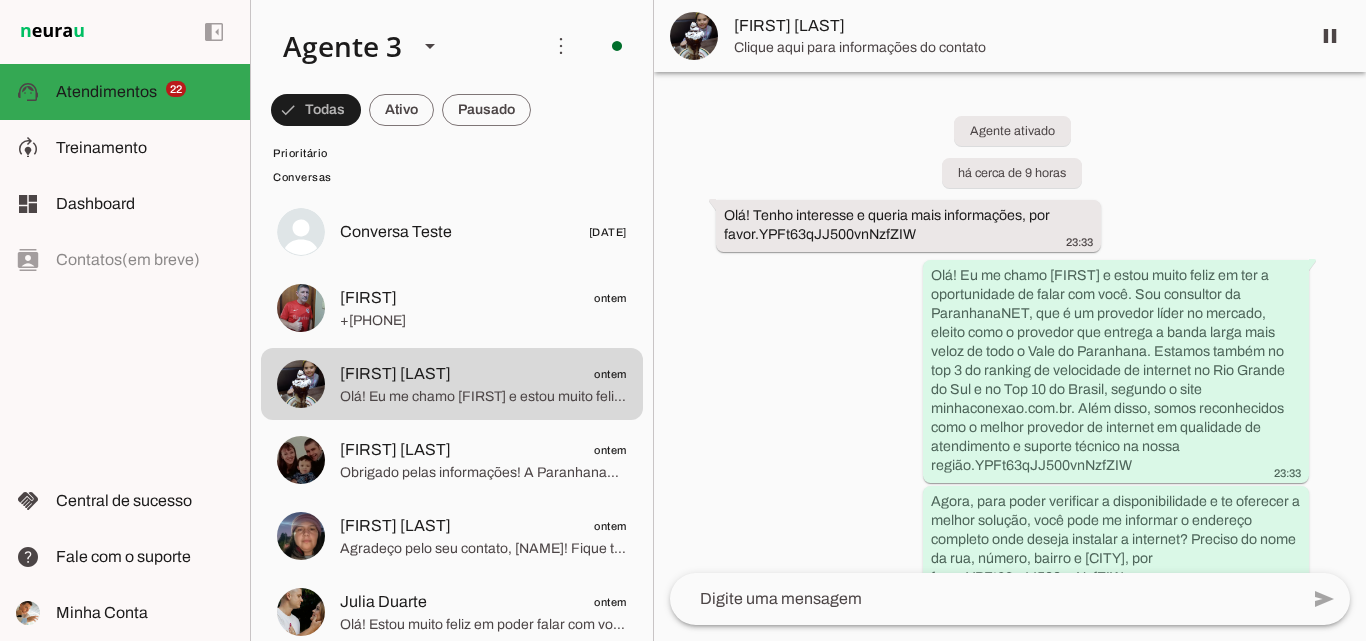 scroll, scrollTop: 84, scrollLeft: 0, axis: vertical 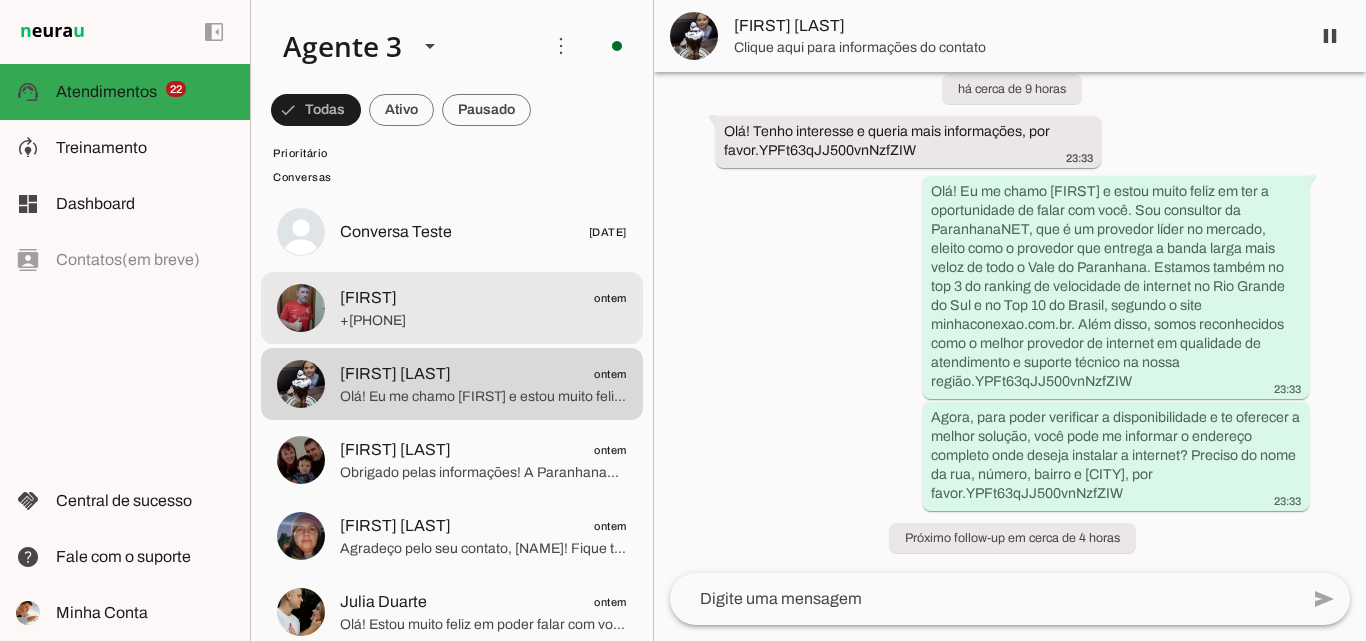 click on "+[PHONE]" 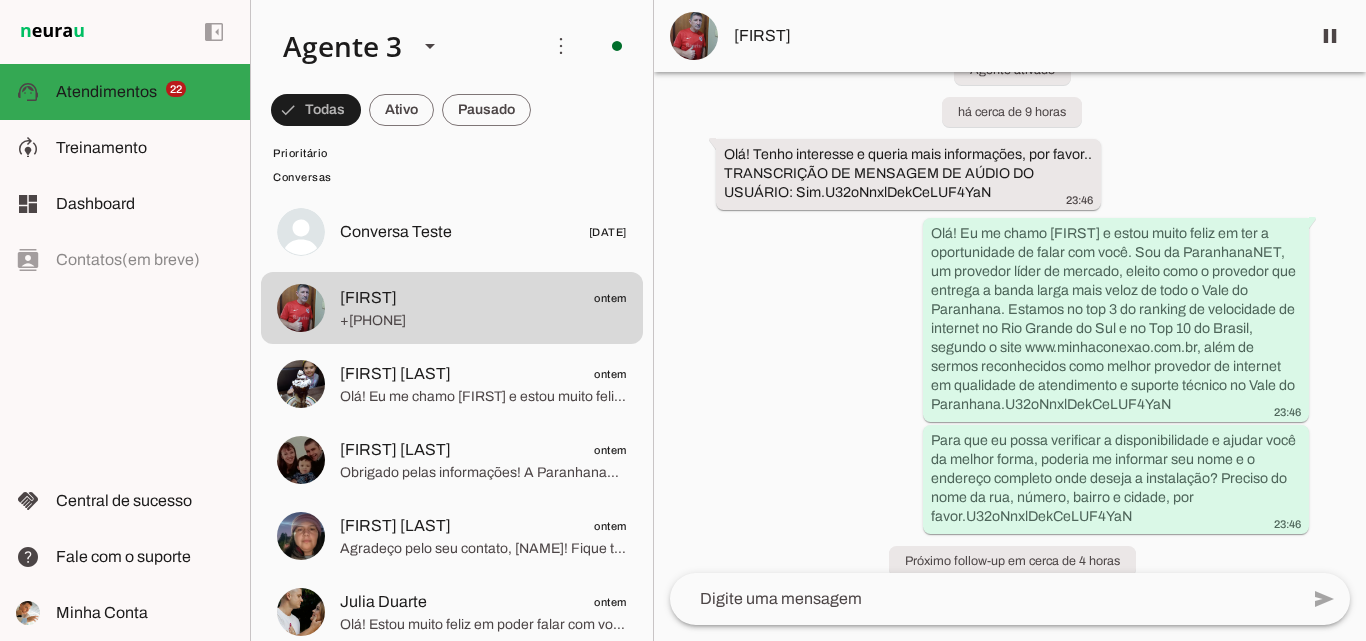 scroll, scrollTop: 84, scrollLeft: 0, axis: vertical 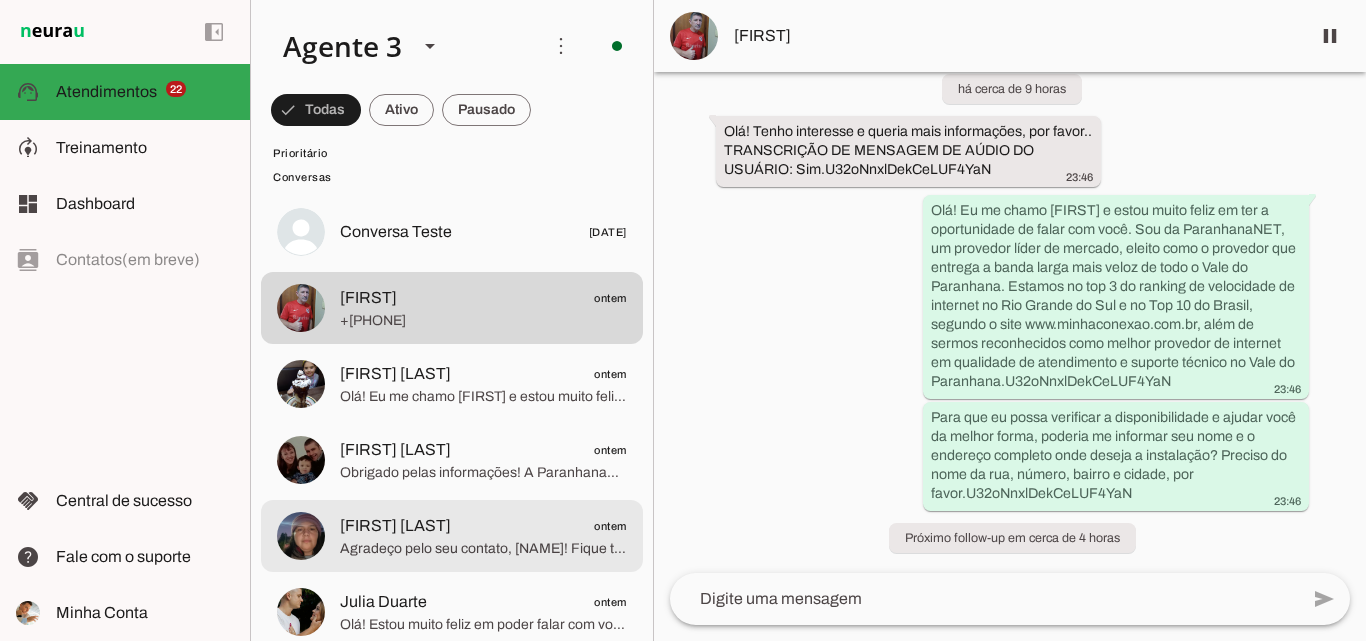 drag, startPoint x: 543, startPoint y: 537, endPoint x: 551, endPoint y: 512, distance: 26.24881 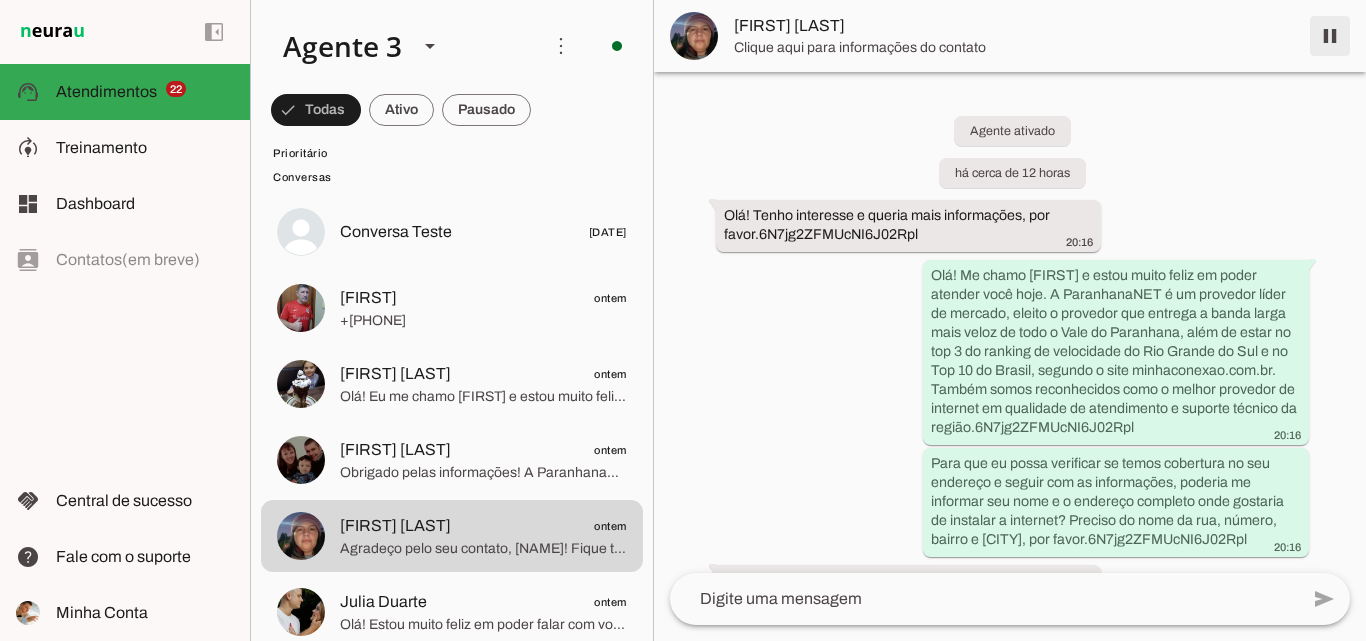 scroll, scrollTop: 12583, scrollLeft: 0, axis: vertical 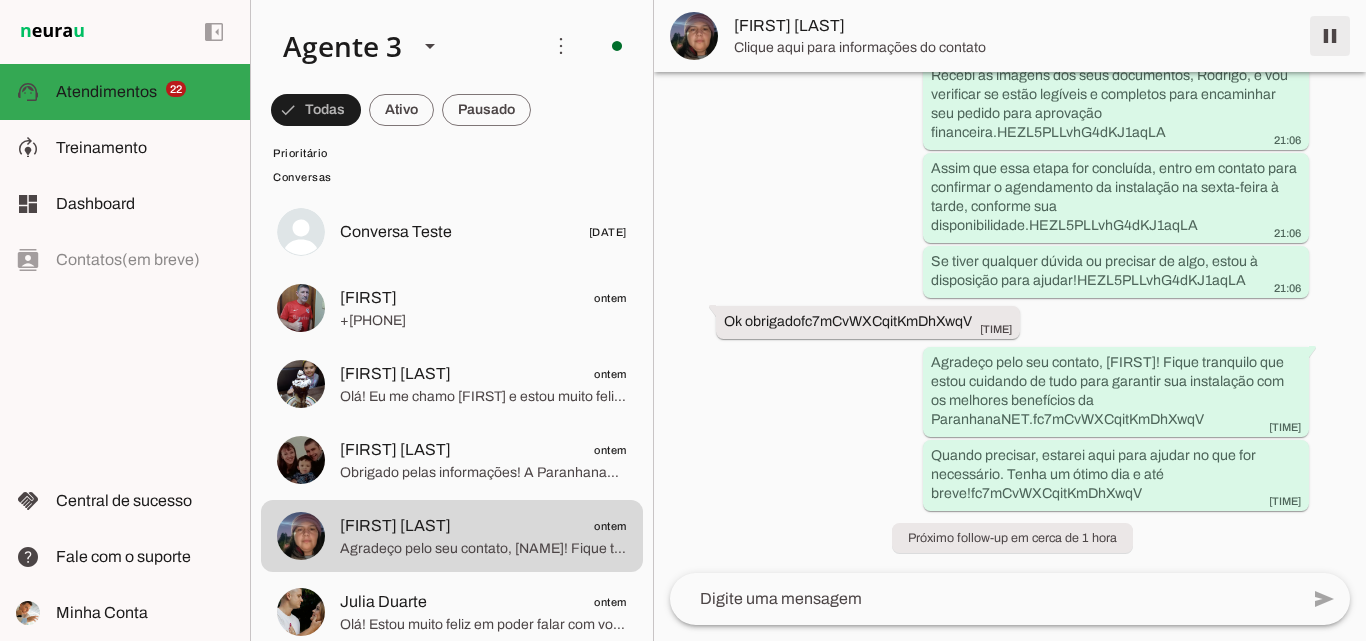 click at bounding box center [1330, 36] 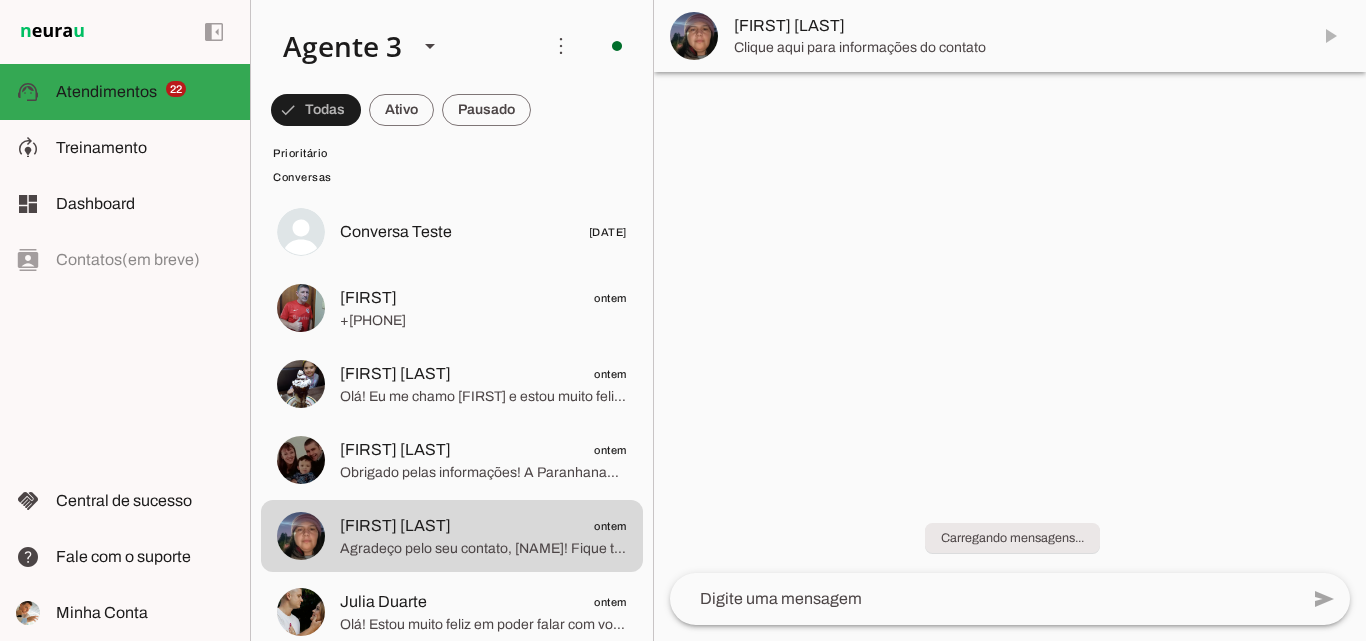 scroll, scrollTop: 0, scrollLeft: 0, axis: both 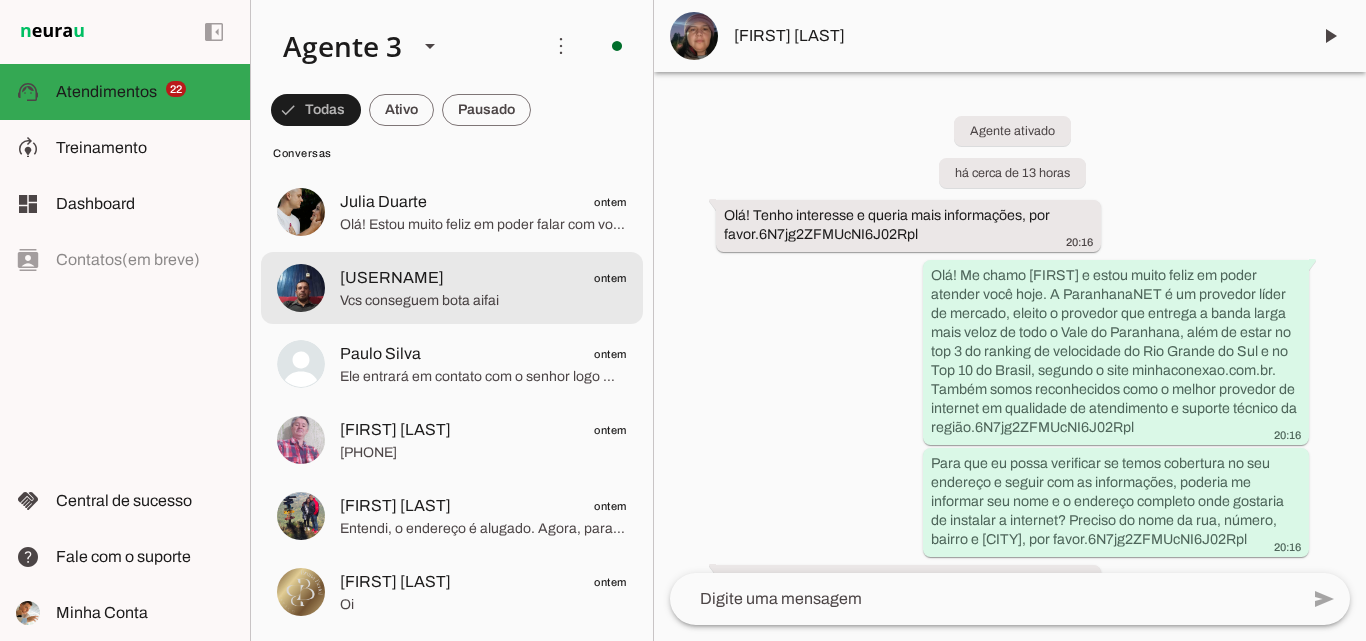 click on "[FIRST] [LAST]
ontem" 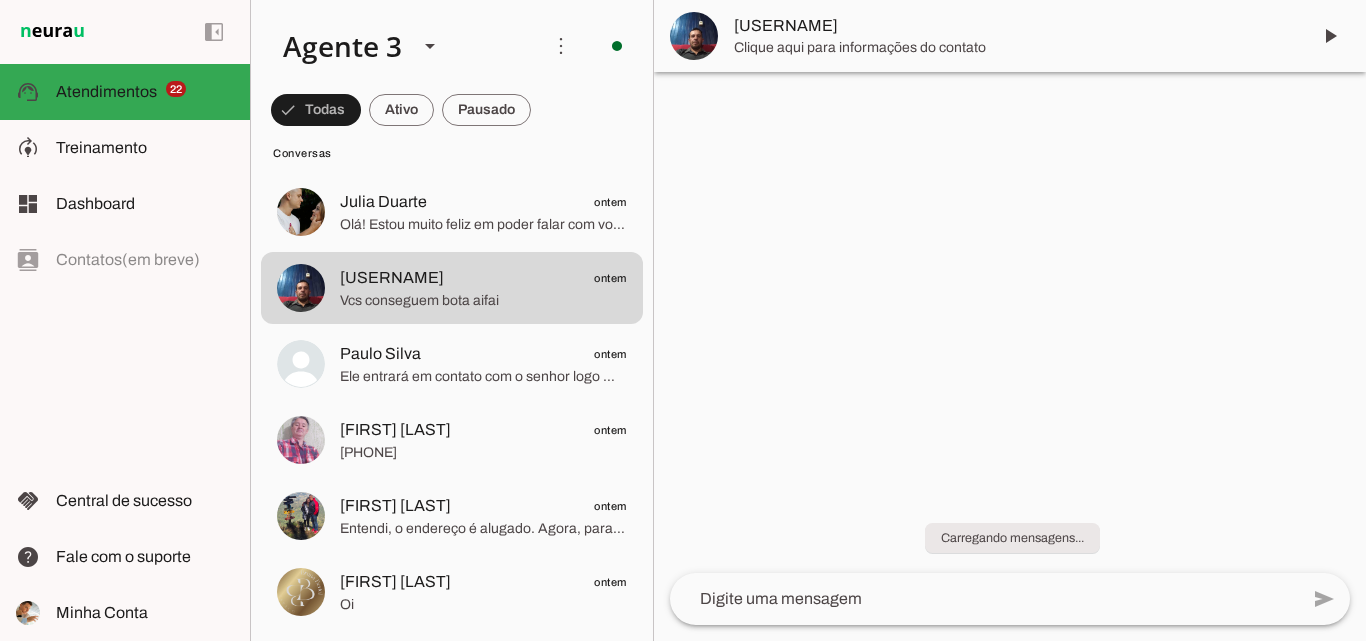 click on "[USERNAME]" at bounding box center [1014, 26] 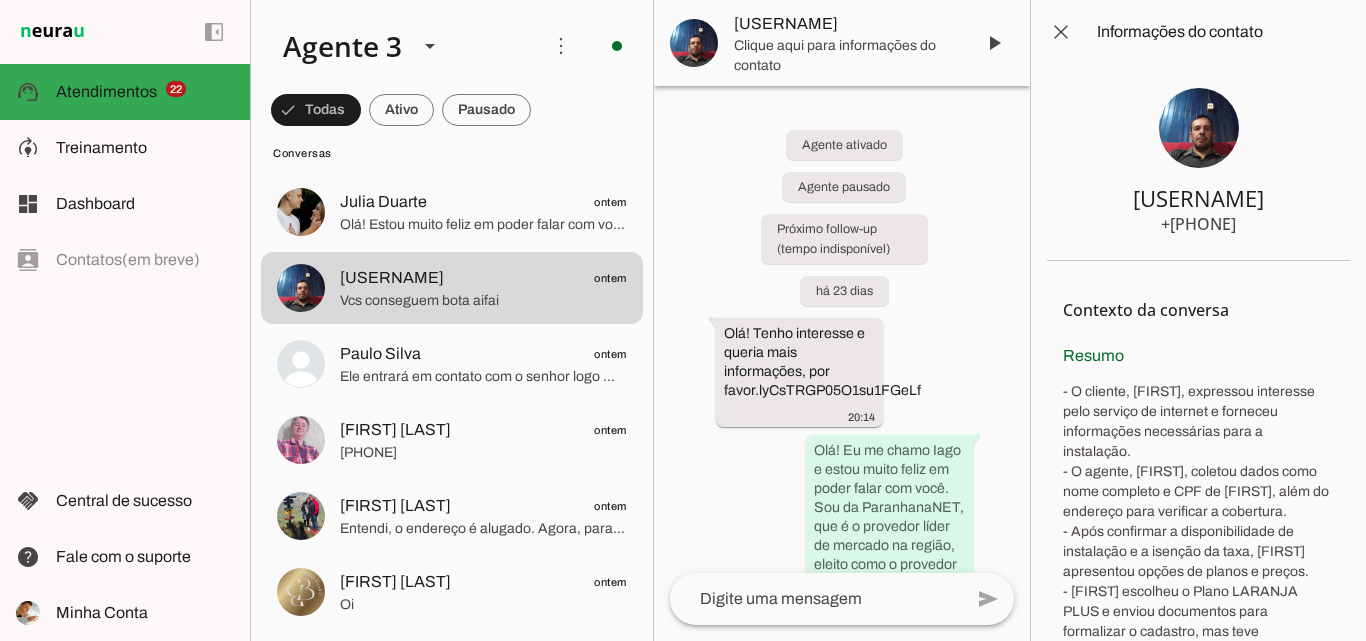 type 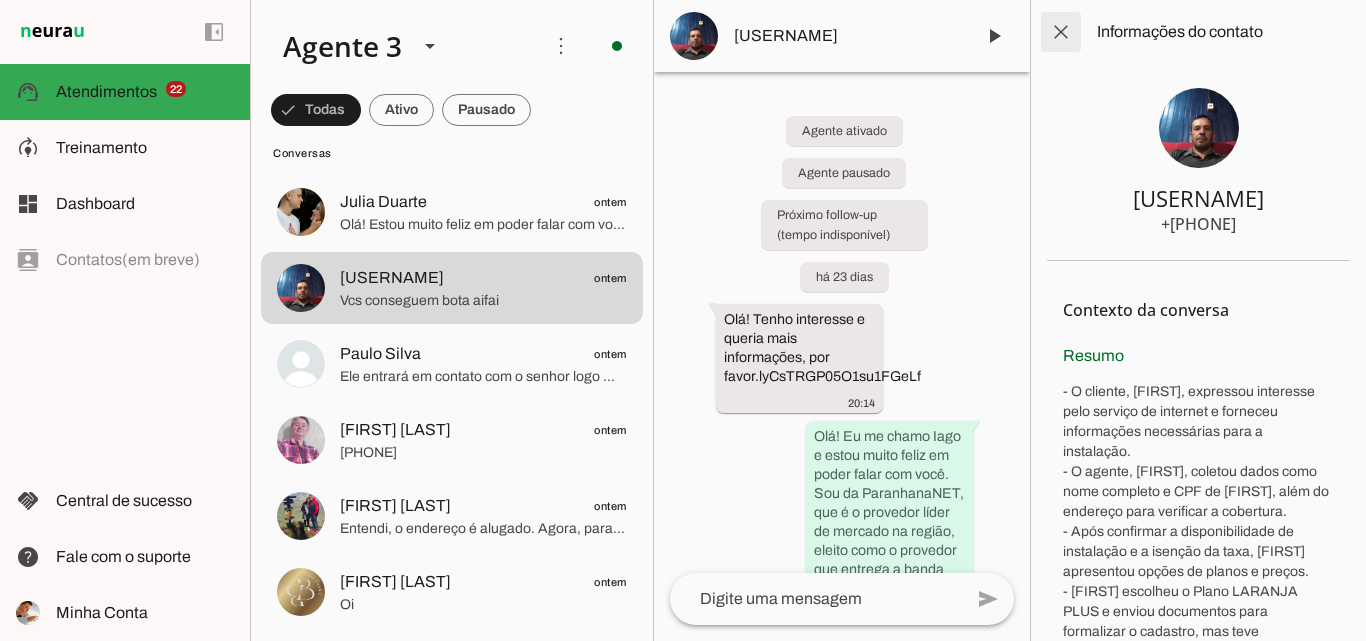 click at bounding box center [1061, 32] 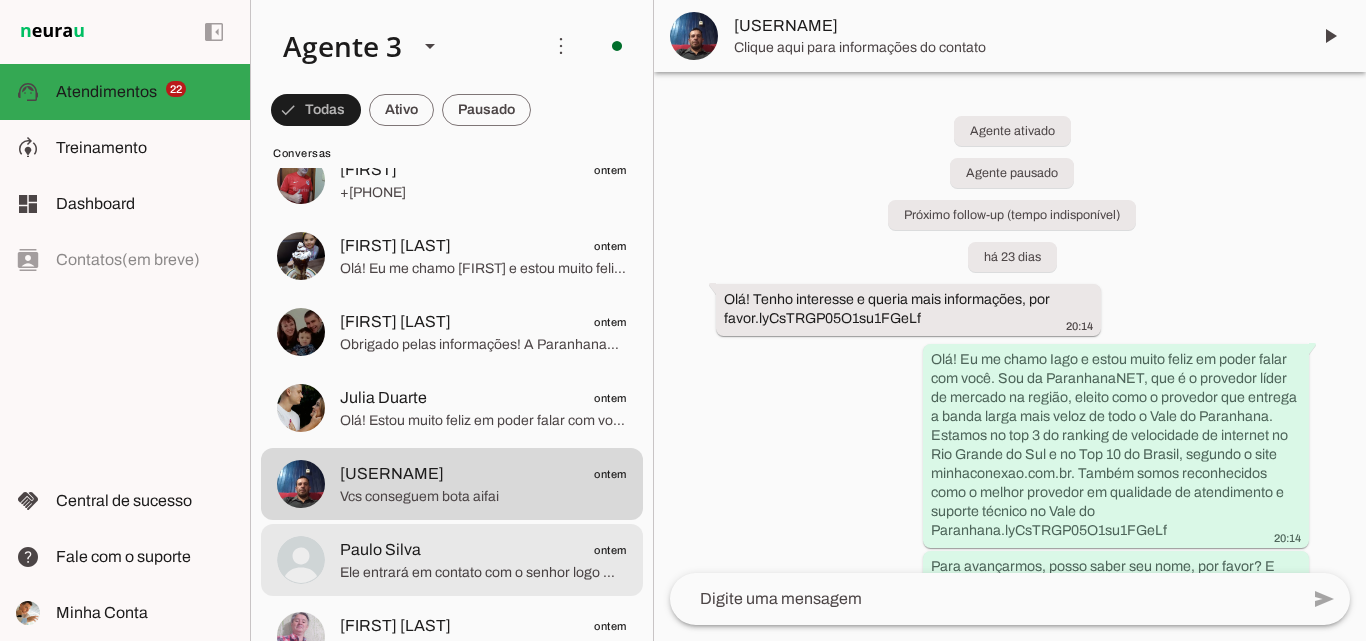 scroll, scrollTop: 2000, scrollLeft: 0, axis: vertical 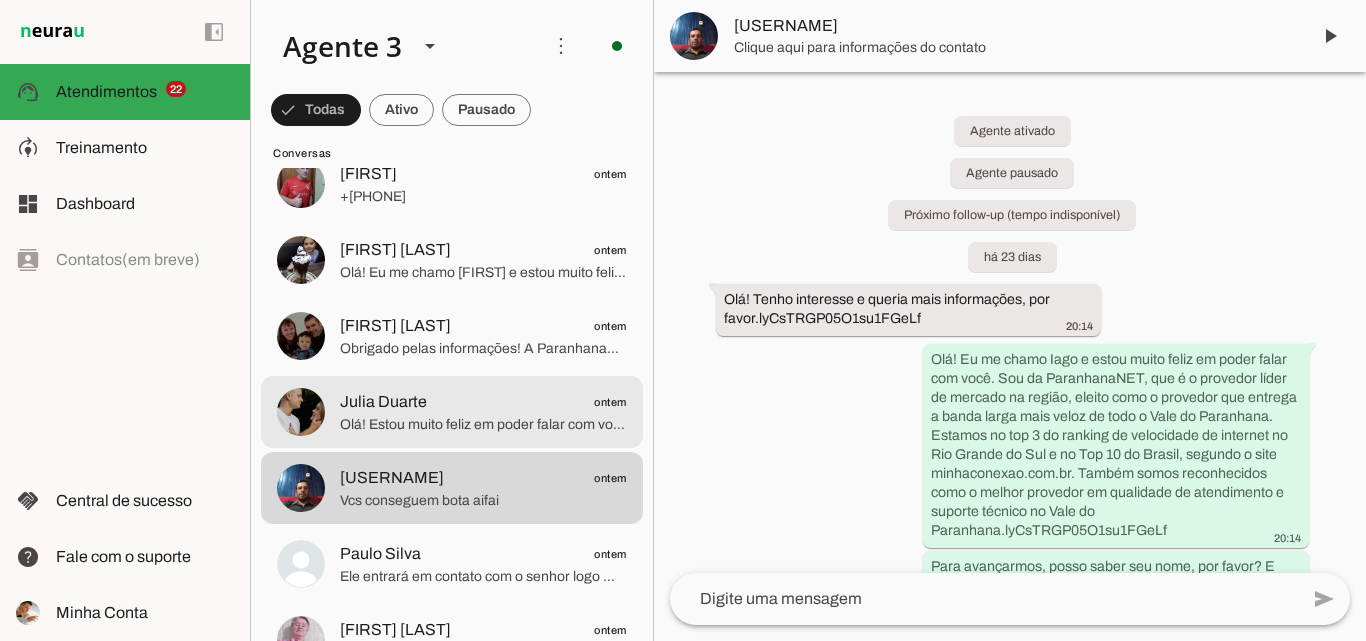 click on "Olá! Estou muito feliz em poder falar com você. Me chamo [FIRST] e sou consultor da ParanhanaNET, um provedor líder de mercado. Somos reconhecidos como o provedor que entrega a banda larga mais veloz de todo o Vale do Paranhana, estamos no top 3 do ranking de velocidade de internet no Rio Grande do Sul e no Top 10 do Brasil, segundo o site minhaconexao.com.br. Também somos premiados como o melhor provedor em qualidade de atendimento e suporte técnico no Vale do Paranhana.
Para começarmos, por favor, poderia me informar seu nome? E o endereço completo onde deseja instalar a internet (rua, número, bairro e [CITY])? Assim, posso verificar a disponibilidade de nossa rede para atendê-lo com qualidade." 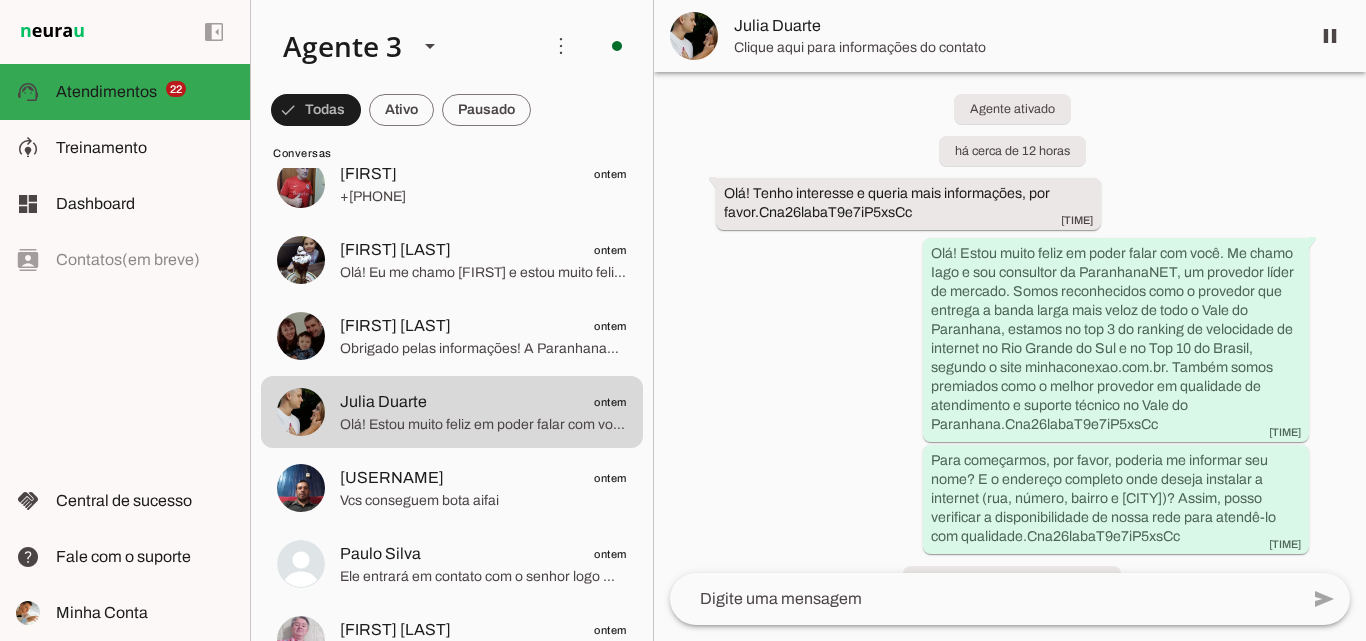 scroll, scrollTop: 0, scrollLeft: 0, axis: both 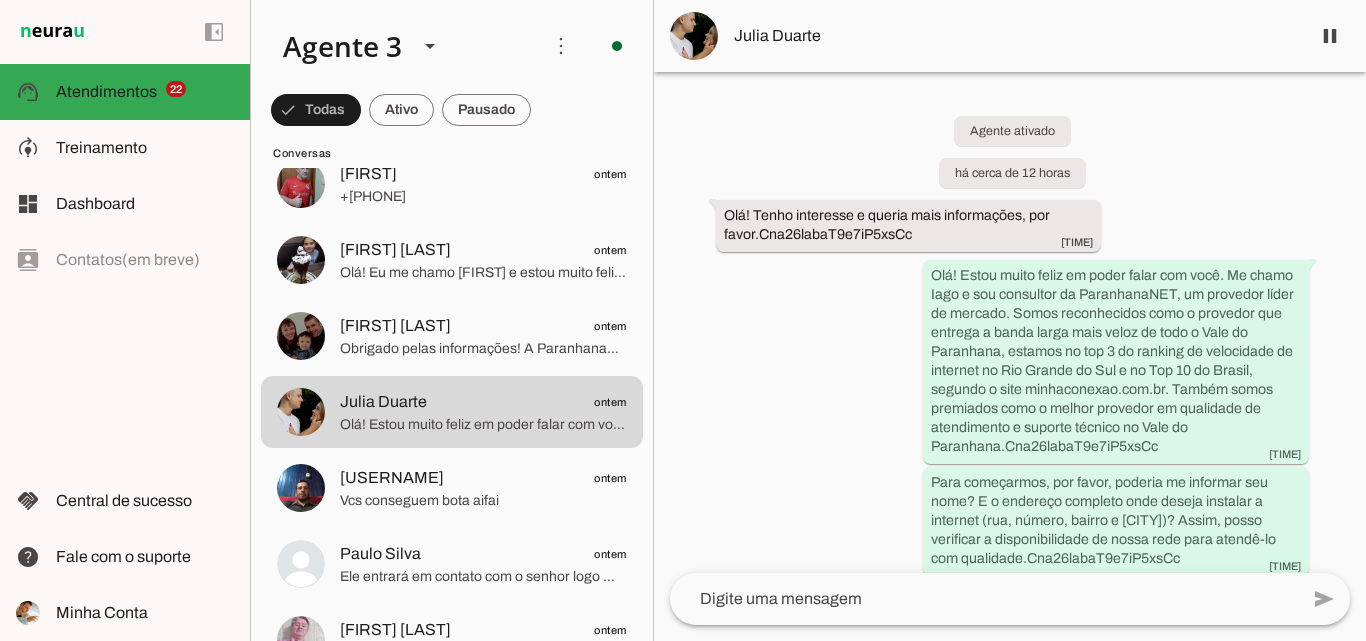 click on "Julia Duarte" at bounding box center [1014, 36] 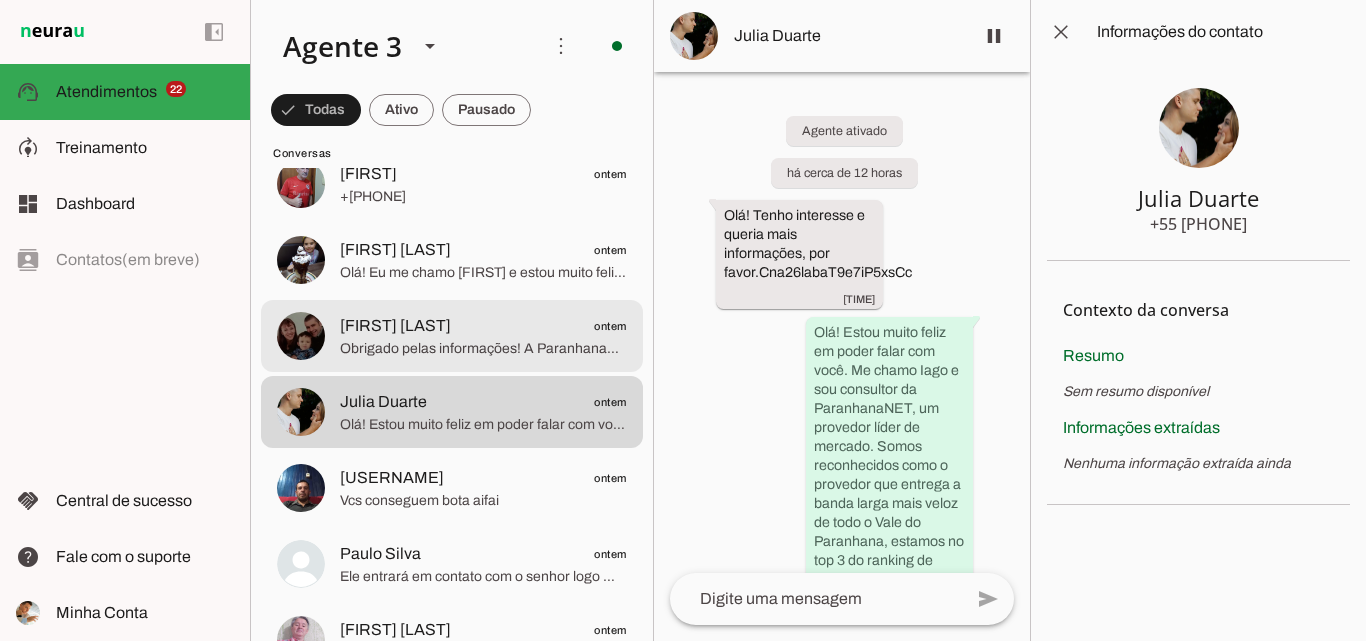 click on "Obrigado pelas informações! A ParanhanaNET está presente nas cidades de [CITY], [CITY] e [CITY], com cobertura de fibra óptica até 250 metros das caixas de atendimento nessas localidades.
Como seu endereço é em [CITY], infelizmente ainda não temos rede disponível aí. Vamos colocar seu nome numa lista de espera e, caso surja disponibilidade na sua região, entraremos em contato para verificar seu interesse.
Se precisar de suporte técnico ou outros atendimentos, pode ligar ou mandar mensagem para (51) 3543-1099.
Agradeço muito pelo seu contato! Se quiser, posso ajudar em algo mais." 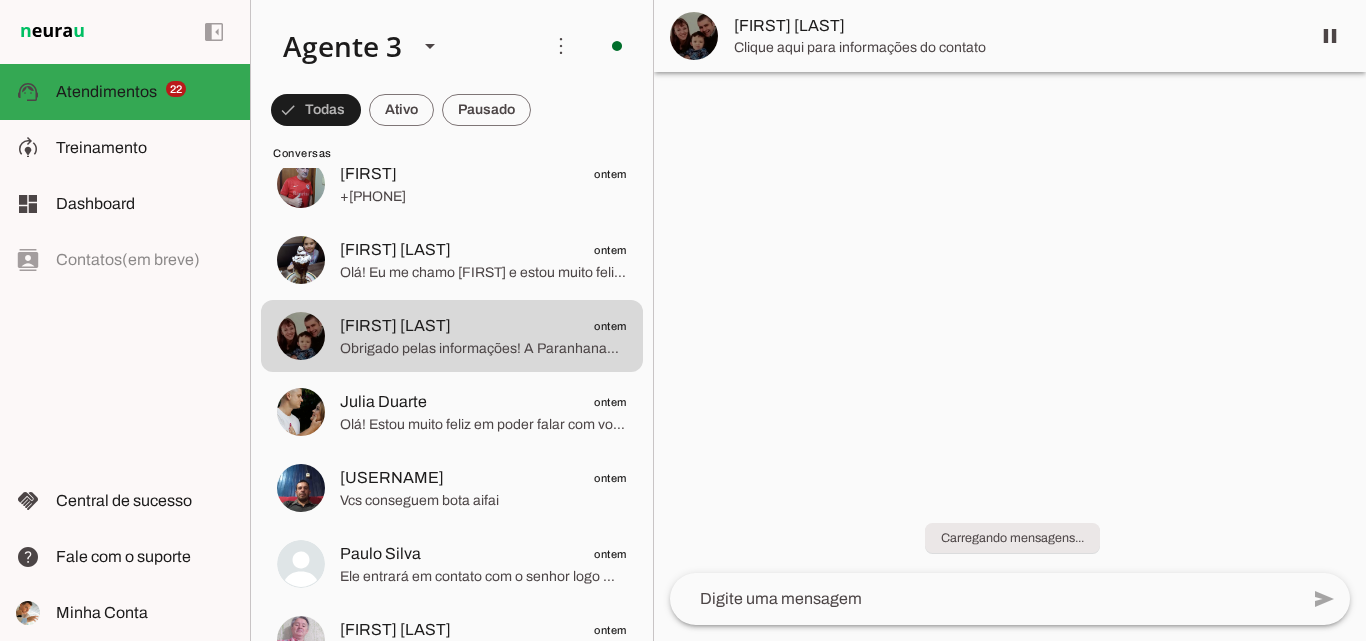 click on "[FIRST] [LAST]" at bounding box center [1014, 26] 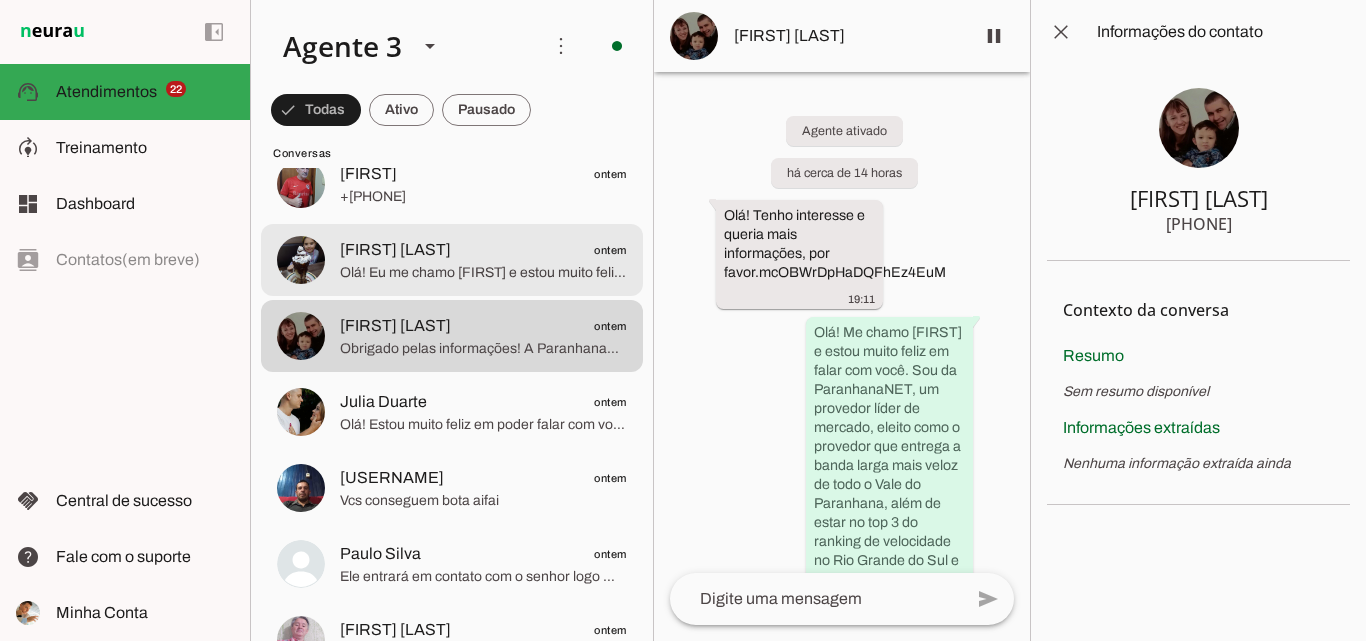 click on "Olá! Eu me chamo [FIRST] e estou muito feliz em ter a oportunidade de falar com você. Sou consultor da ParanhanaNET, que é um provedor líder no mercado, eleito como o provedor que entrega a banda larga mais veloz de todo o Vale do Paranhana. Estamos também no top 3 do ranking de velocidade de internet no Rio Grande do Sul e no Top 10 do Brasil, segundo o site minhaconexao.com.br. Além disso, somos reconhecidos como o melhor provedor de internet em qualidade de atendimento e suporte técnico na nossa região.
Agora, para poder verificar a disponibilidade e te oferecer a melhor solução, você pode me informar o endereço completo onde deseja instalar a internet? Preciso do nome da rua, número, bairro e [CITY], por favor." 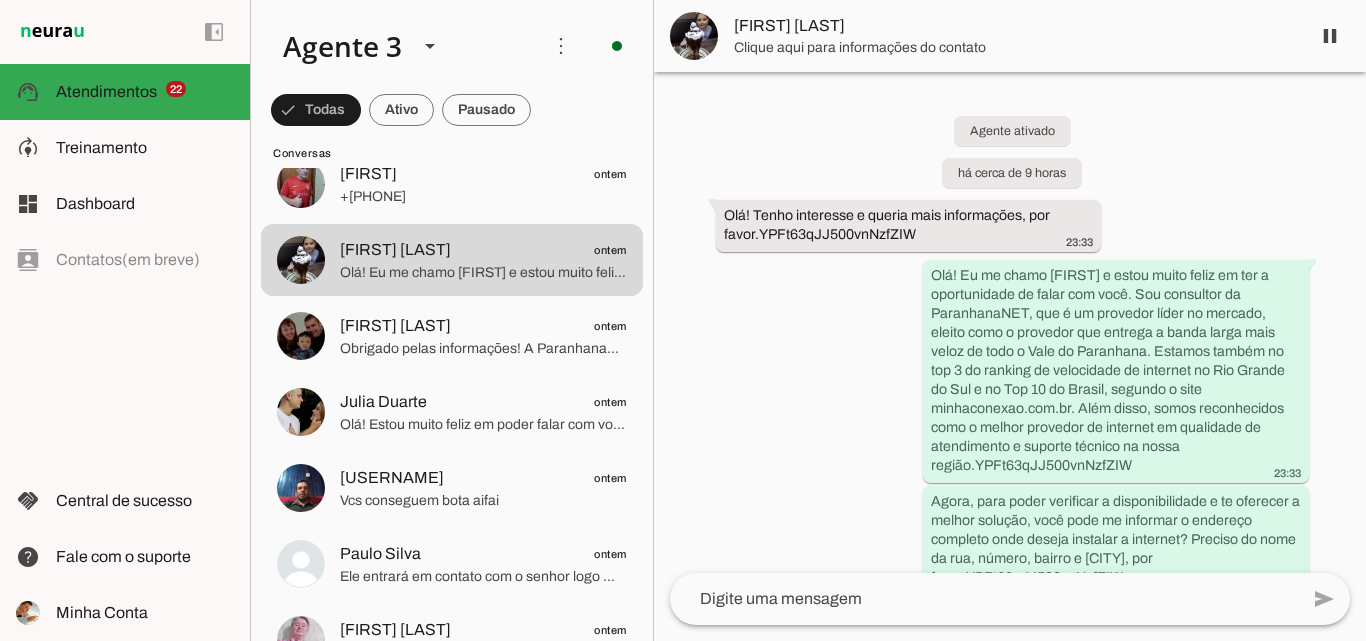 click on "[FIRST] [LAST]" at bounding box center (1014, 26) 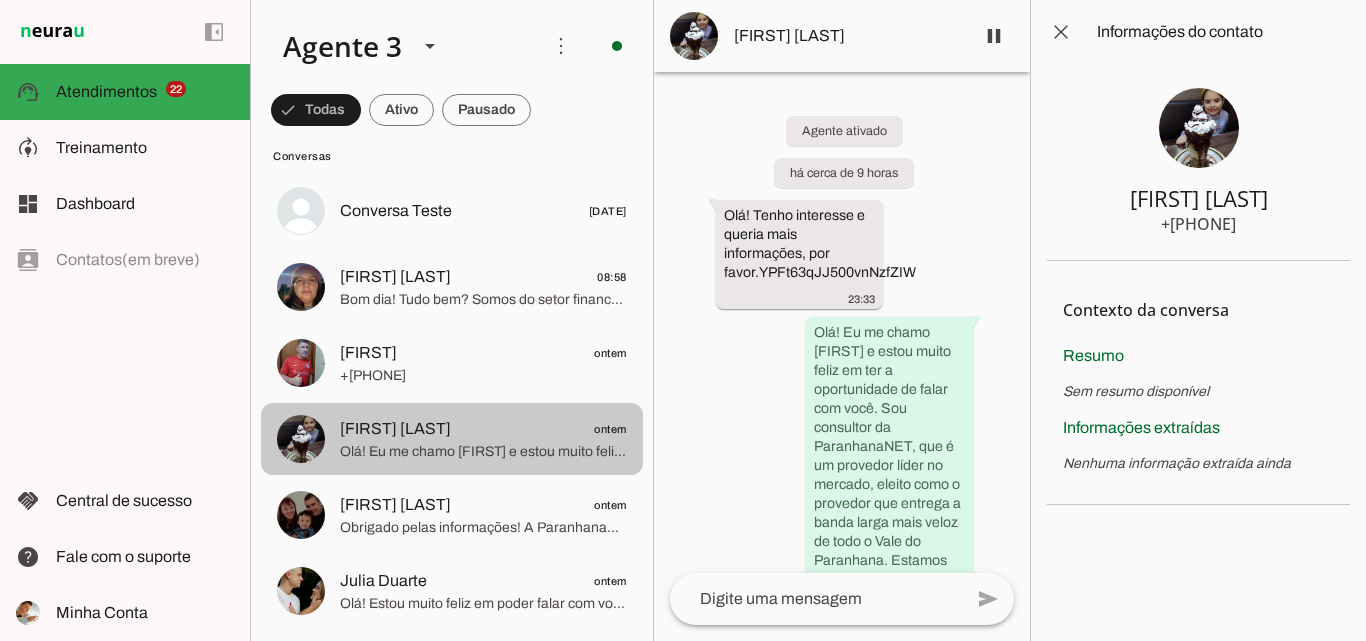 scroll, scrollTop: 1800, scrollLeft: 0, axis: vertical 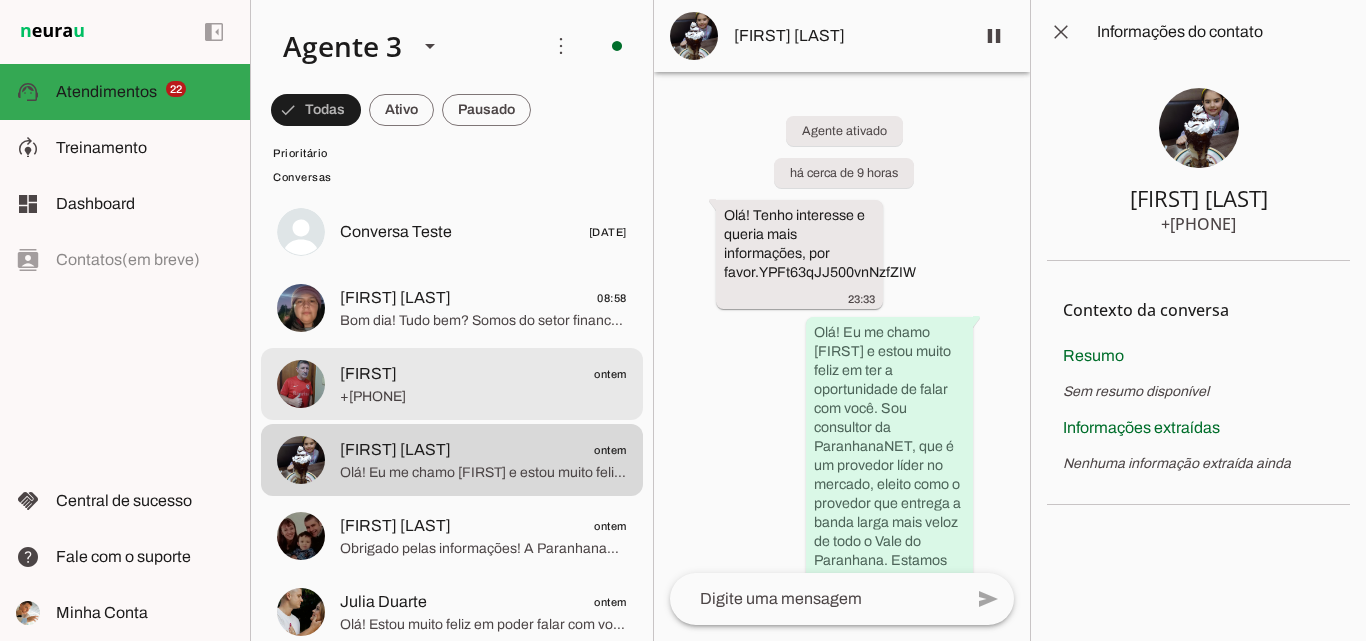 click on "[FIRST]
[TIME]" 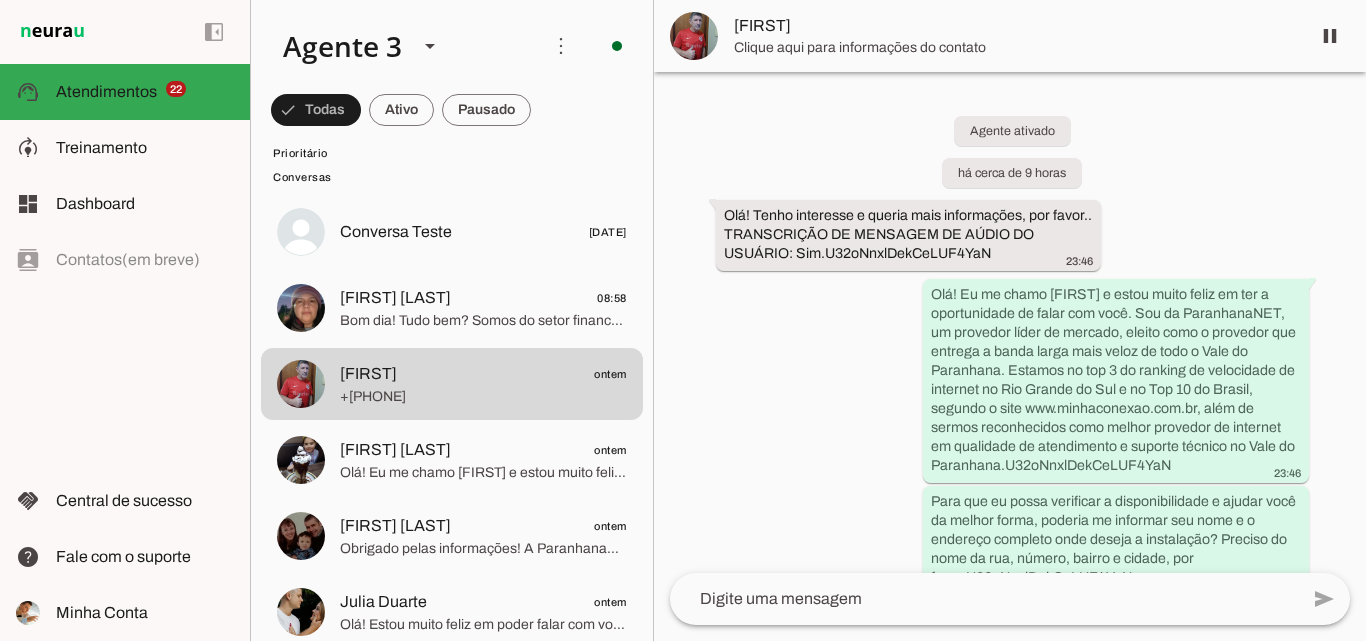 click on "[FIRST]" at bounding box center (1014, 26) 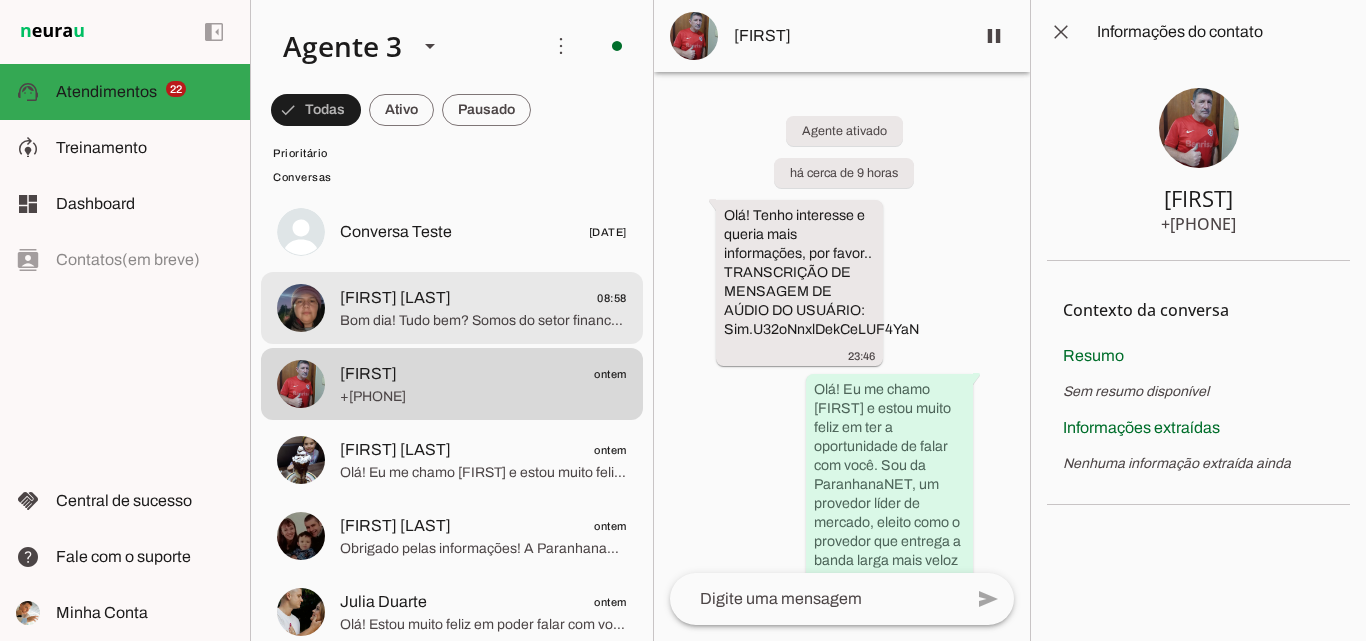 drag, startPoint x: 471, startPoint y: 311, endPoint x: 532, endPoint y: 282, distance: 67.54258 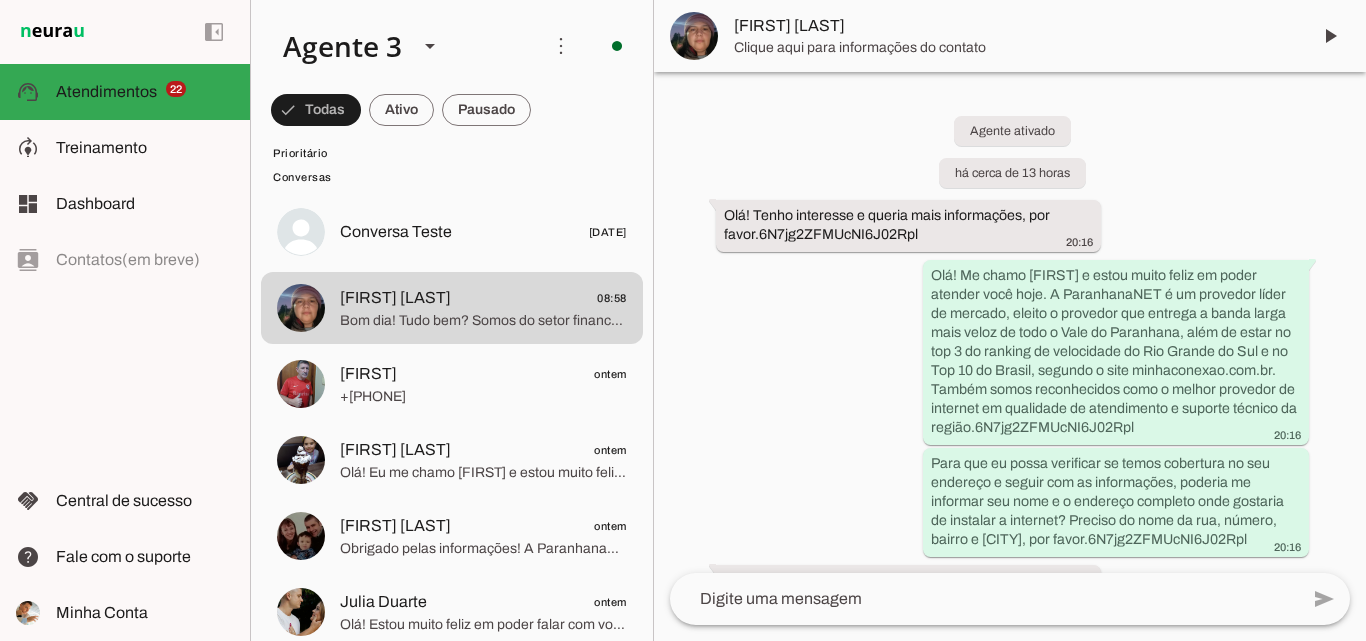click on "[FIRST] [LAST]" at bounding box center [1014, 26] 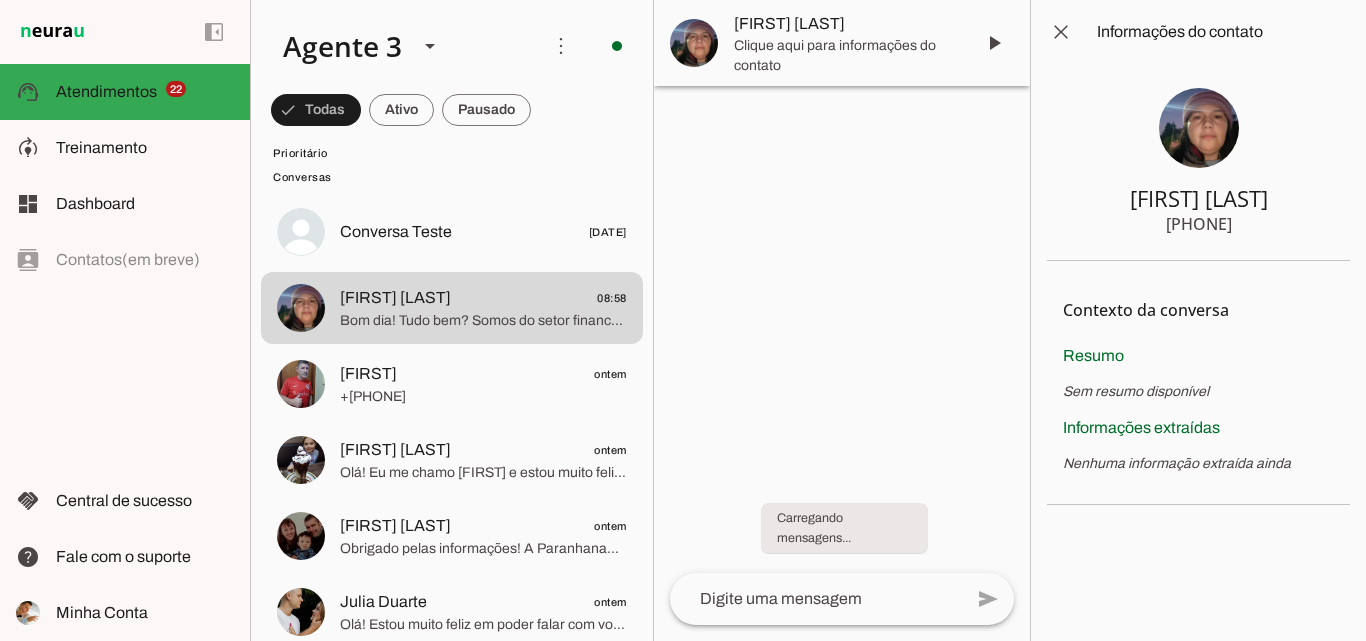 scroll, scrollTop: 0, scrollLeft: 0, axis: both 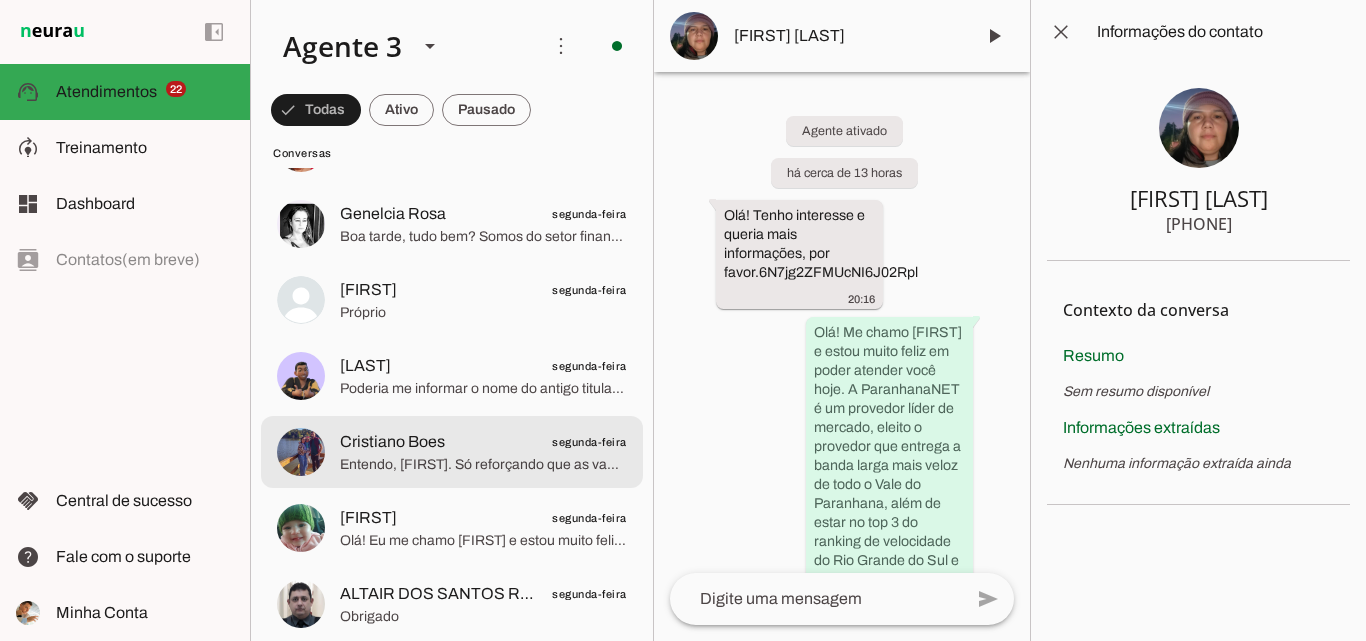 click on "Entendo, [FIRST]. Só reforçando que as vagas para sua região estão limitadas e as promoções podem acabar a qualquer momento. Se quiser, posso deixar uma reserva para você garantir sua vaga enquanto decide, evitando perder essa oportunidade.
Posso fazer essa reserva para você? E, se possível, quais dias e horários normalmente teria alguém no endereço para receber a equipe de instalação, caso decida fechar antes da sexta?" 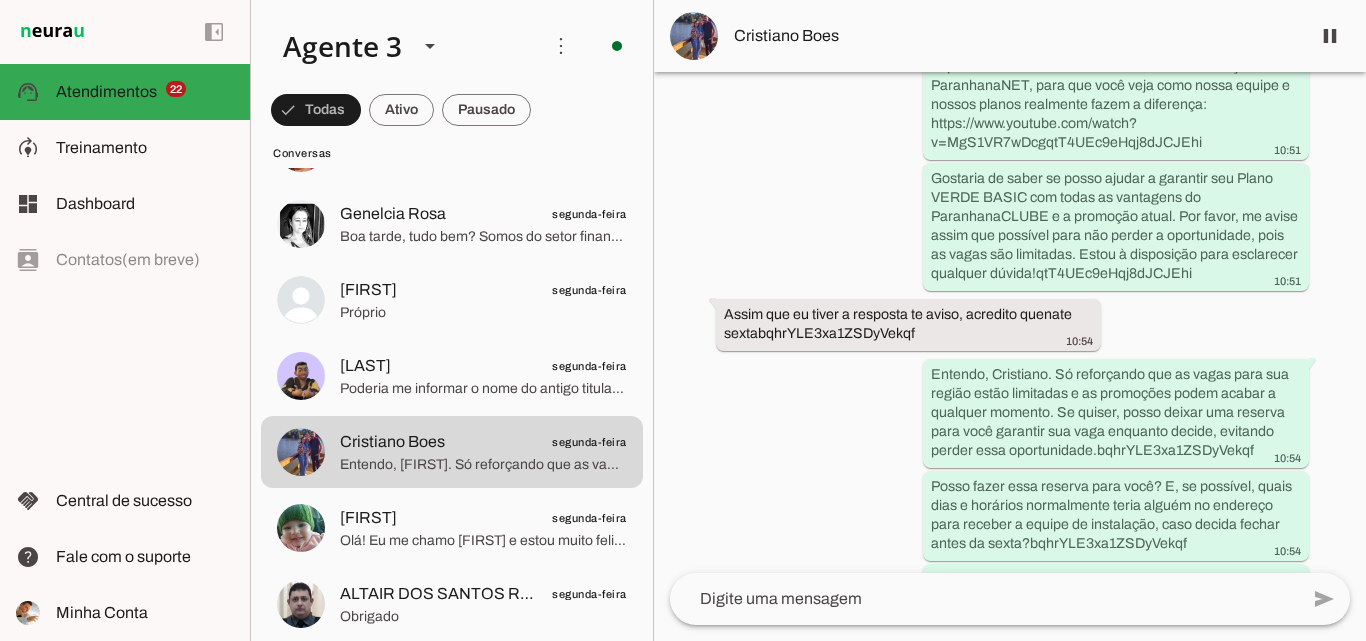 scroll, scrollTop: 4632, scrollLeft: 0, axis: vertical 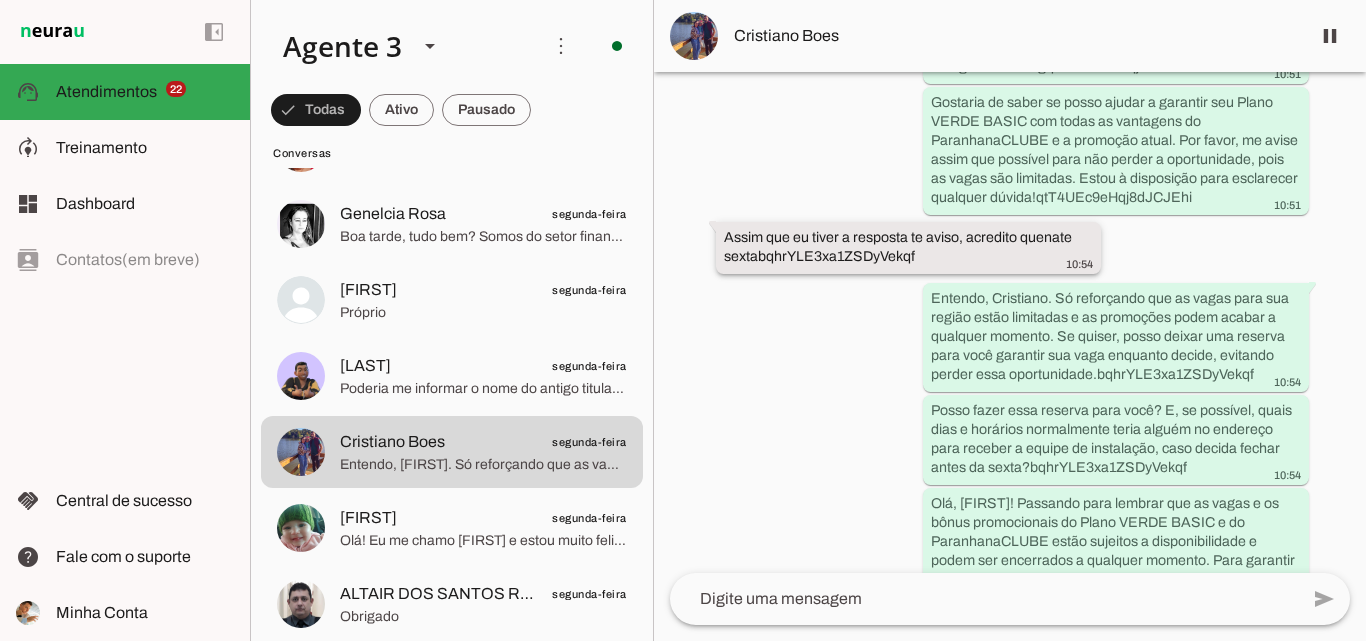 drag, startPoint x: 930, startPoint y: 310, endPoint x: 1082, endPoint y: 323, distance: 152.5549 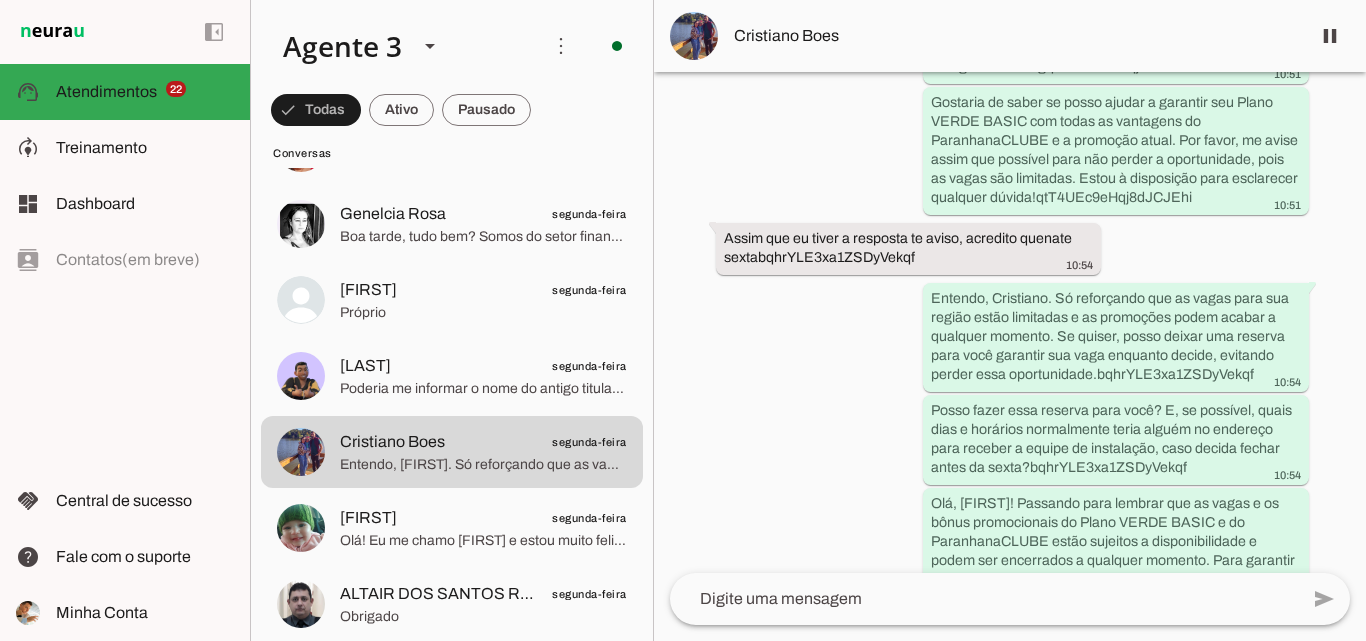 click on "Cristiano Boes" at bounding box center (1014, 36) 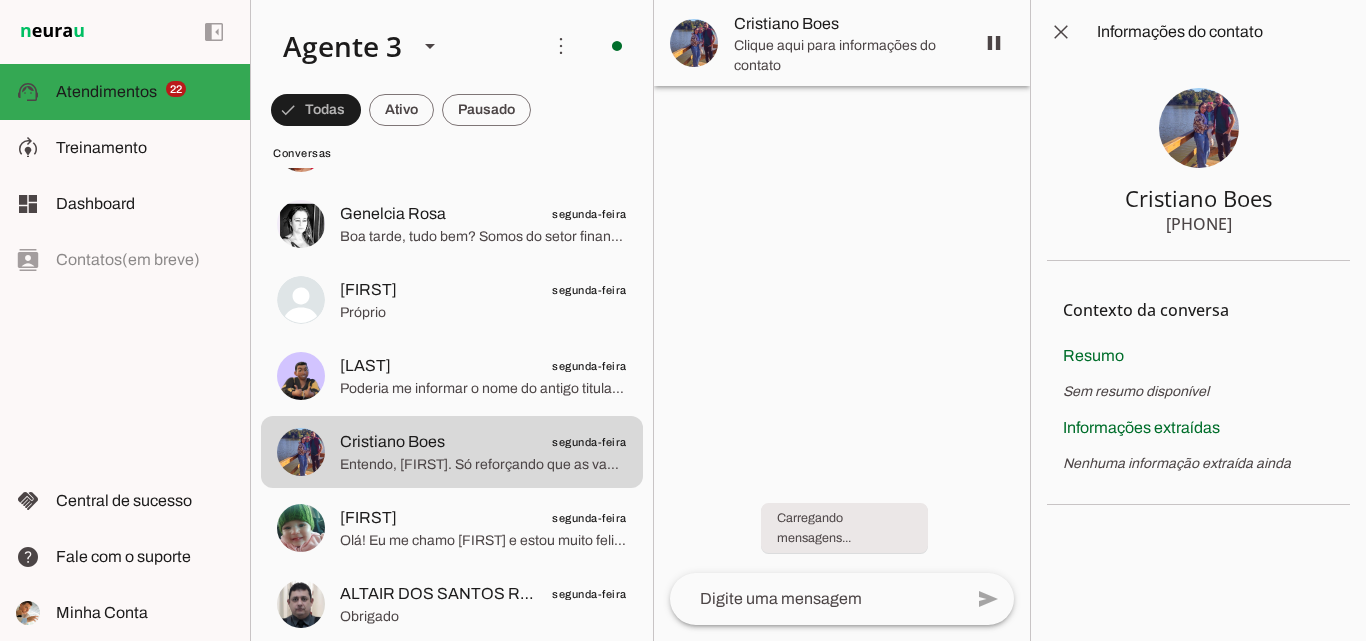 scroll, scrollTop: 0, scrollLeft: 0, axis: both 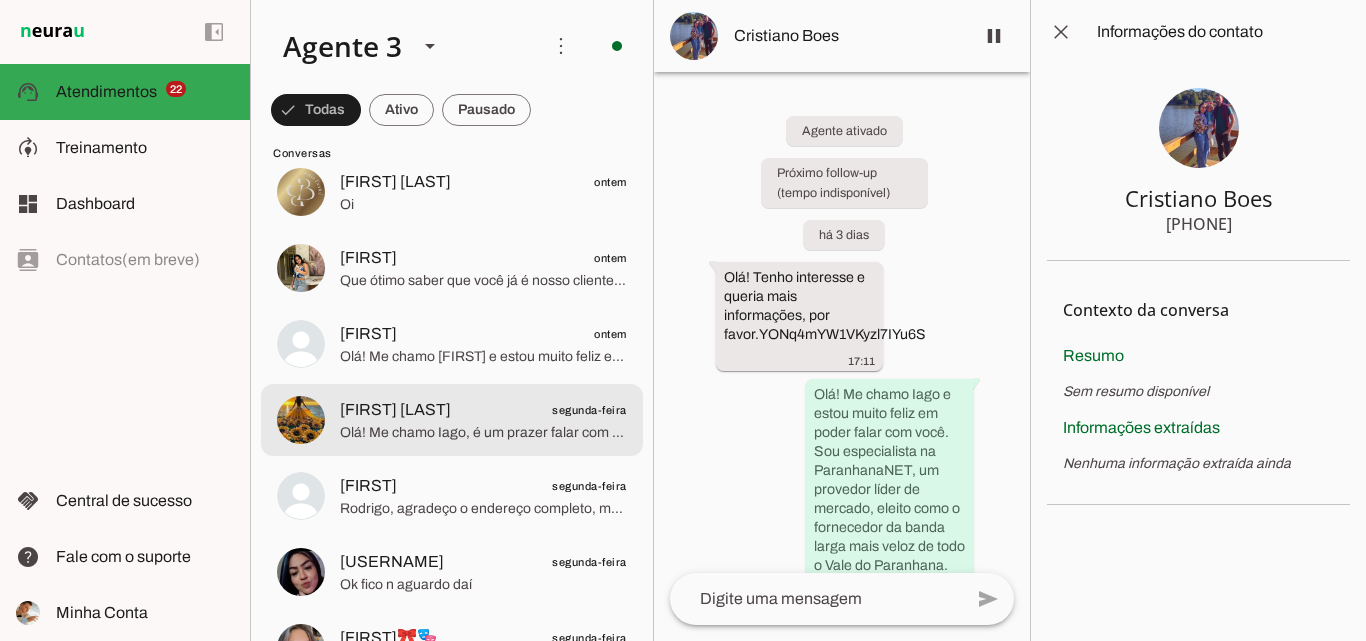 click on "Olá! Me chamo Iago, é um prazer falar com você. A ParanhanaNET é líder de mercado e reconhecida como o provedor que entrega a banda larga mais rápida de todo o Vale do Paranhana. Estamos no top 3 em velocidade no Rio Grande do Sul e no top 10 do Brasil, segundo o site minhaconexao.com.br. Além disso, somos reconhecidos pelo melhor atendimento e suporte técnico na região.
Antes de falarmos sobre planos e valores, gostaria de entender melhor suas necessidades para indicar a melhor solução para você. Poderia me informar seu endereço completo — rua, número, bairro e [CITY]? Assim posso verificar a disponibilidade da nossa rede de fibra óptica para o seu local." 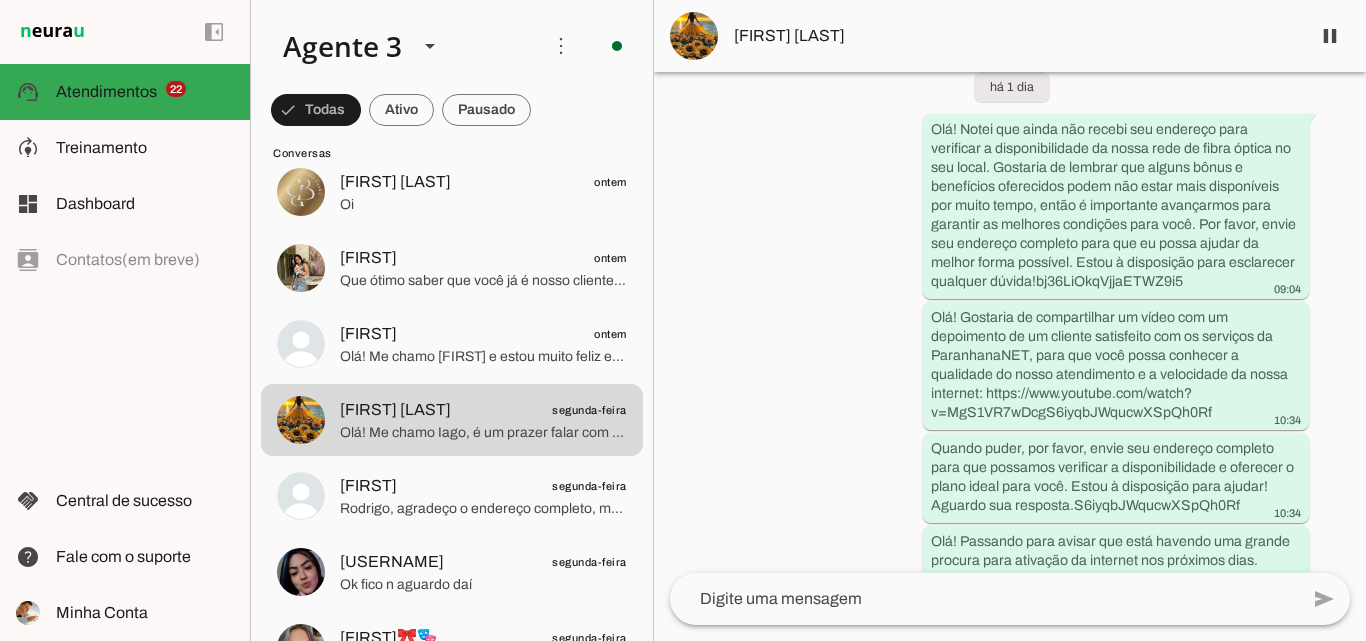 scroll, scrollTop: 785, scrollLeft: 0, axis: vertical 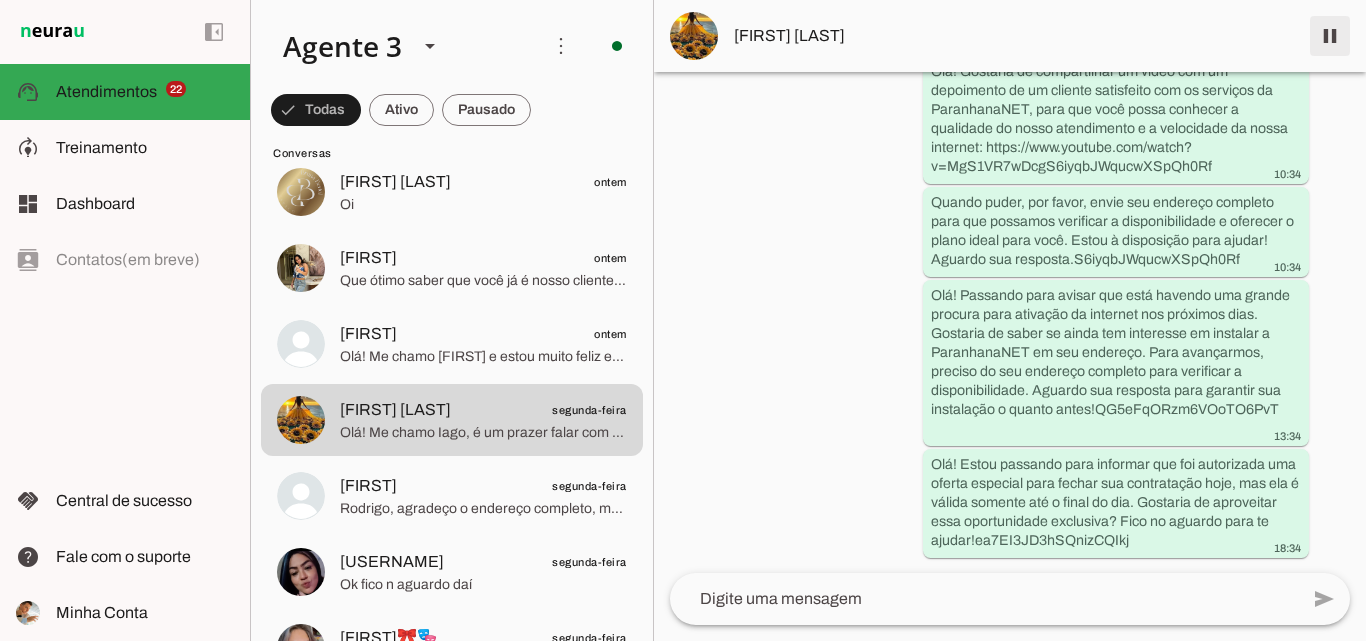 click at bounding box center [1330, 36] 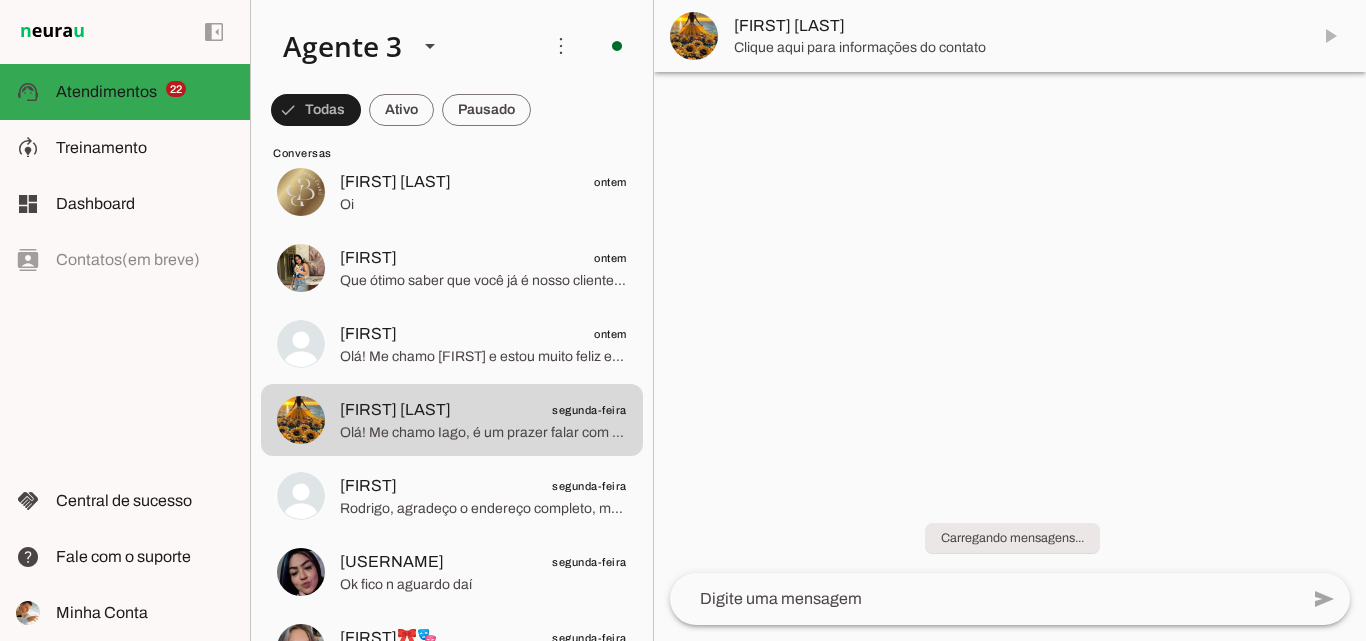 scroll, scrollTop: 0, scrollLeft: 0, axis: both 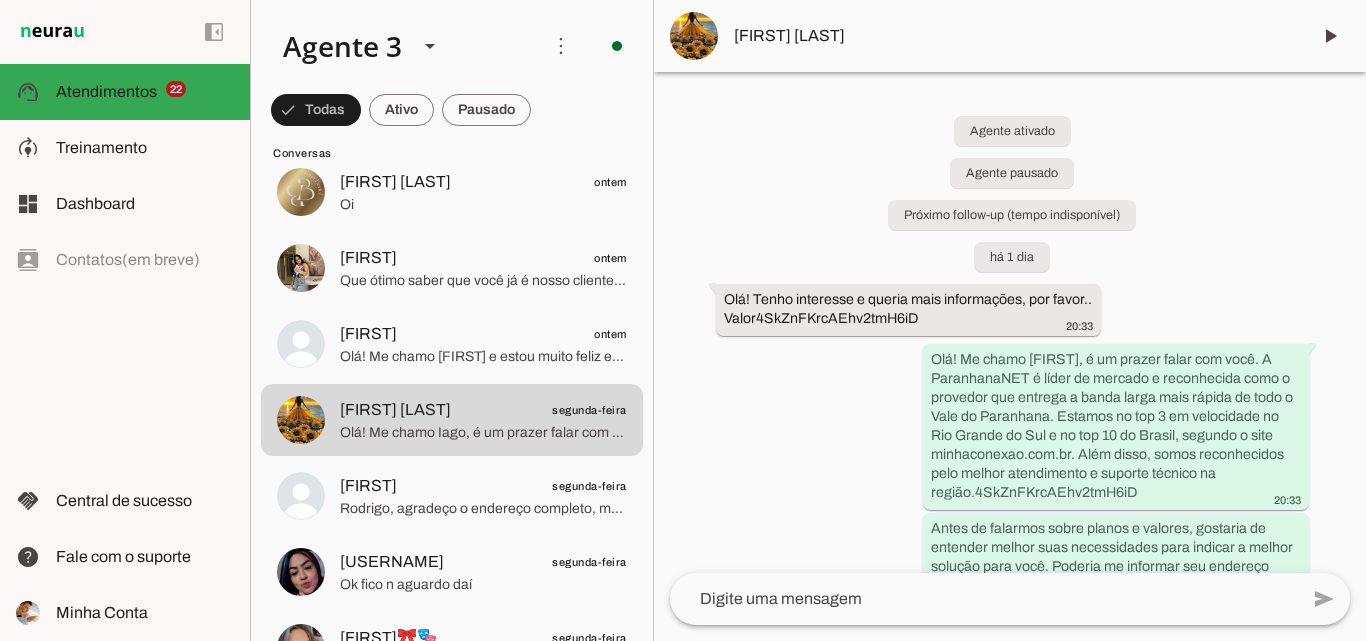 click on "[FIRST] [LAST]" at bounding box center [1014, 36] 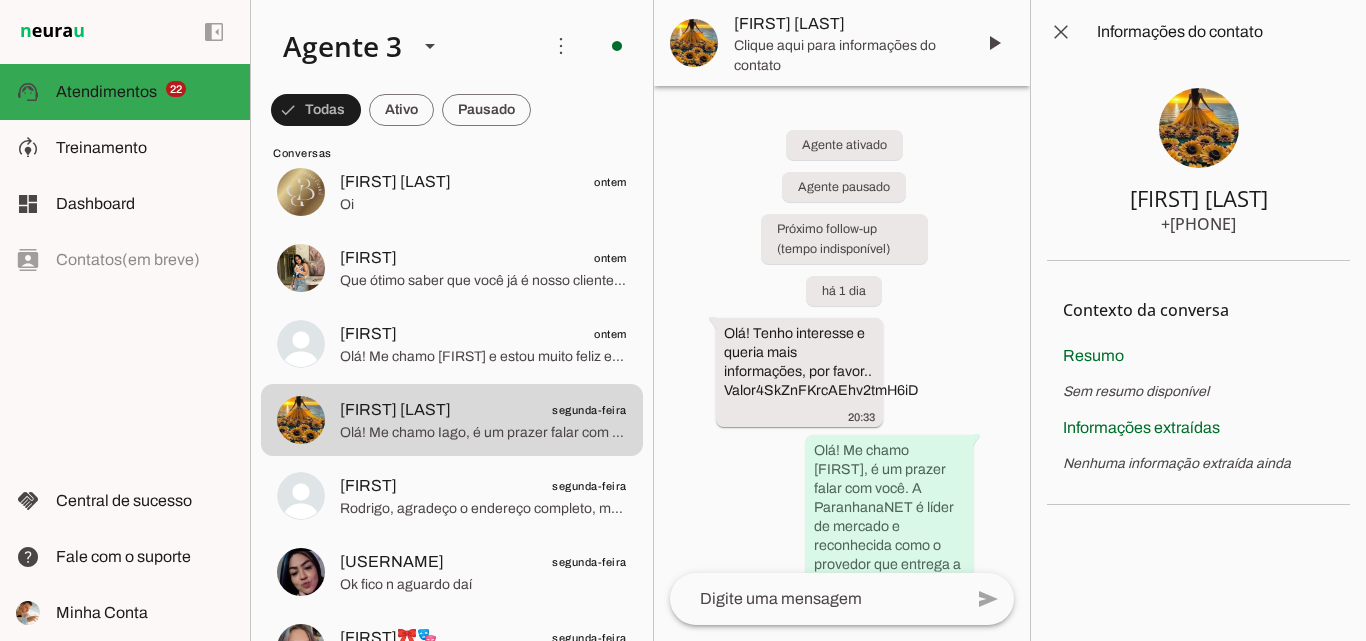 type 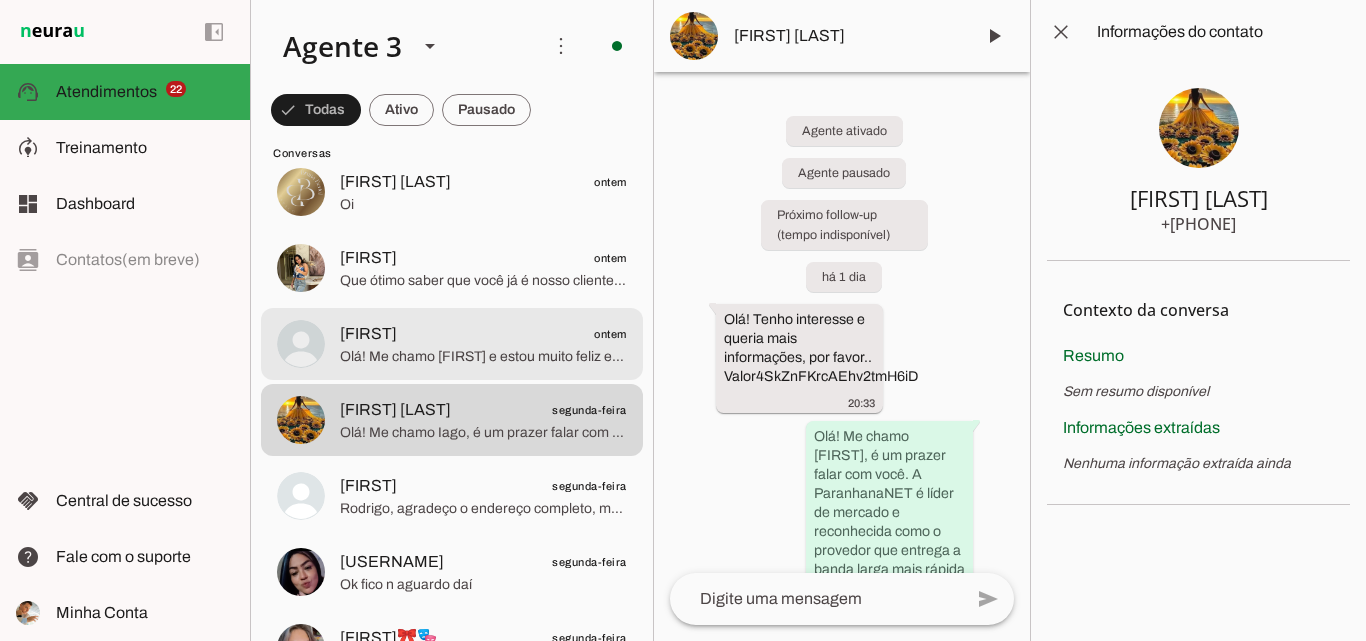 click on "[FIRST]
ontem" 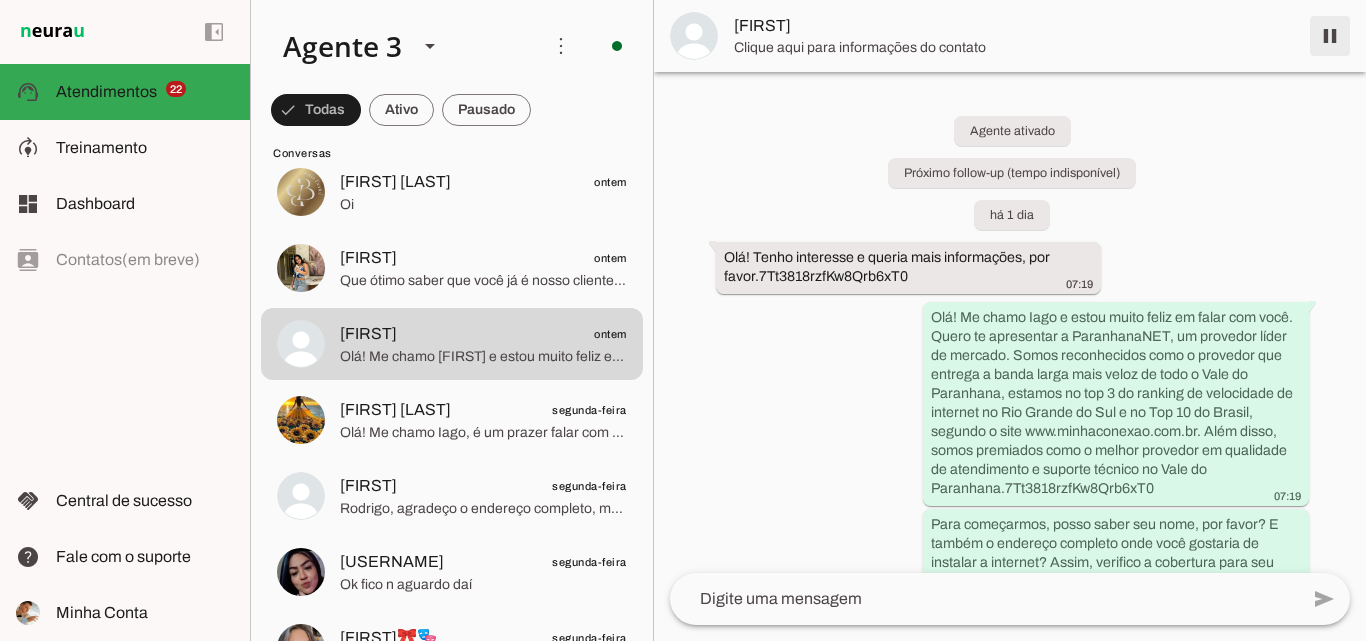 click at bounding box center [1330, 36] 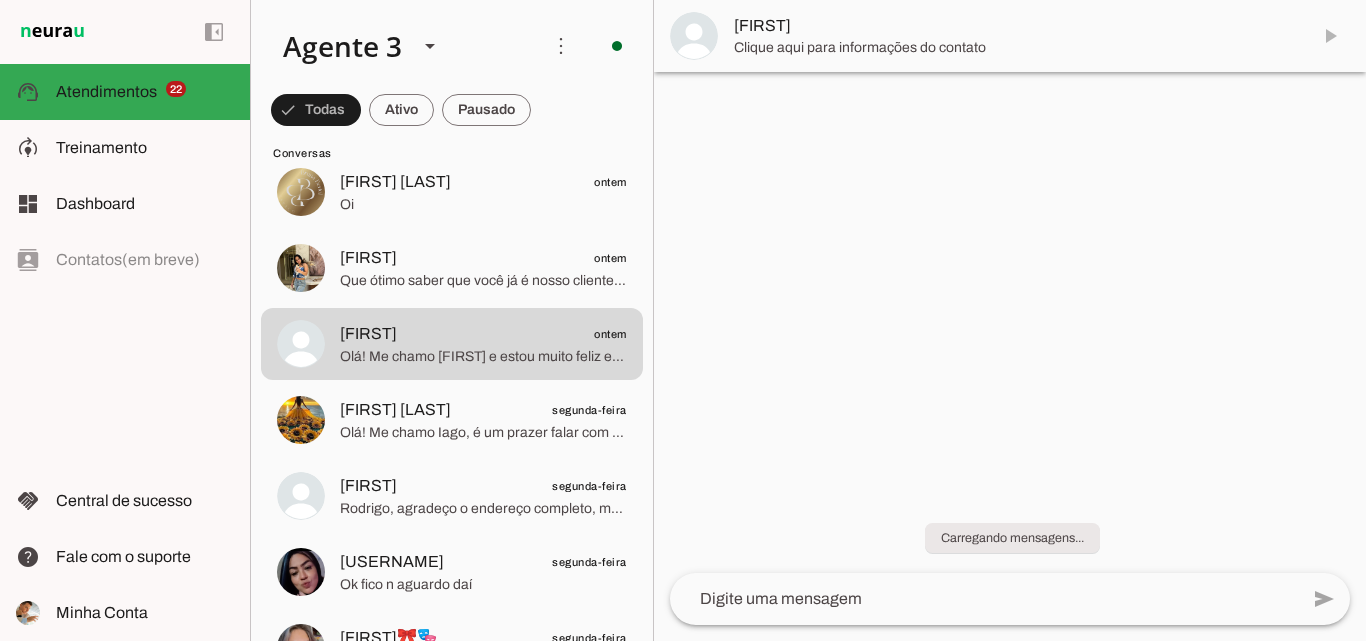 click on "[FIRST]" at bounding box center (1014, 26) 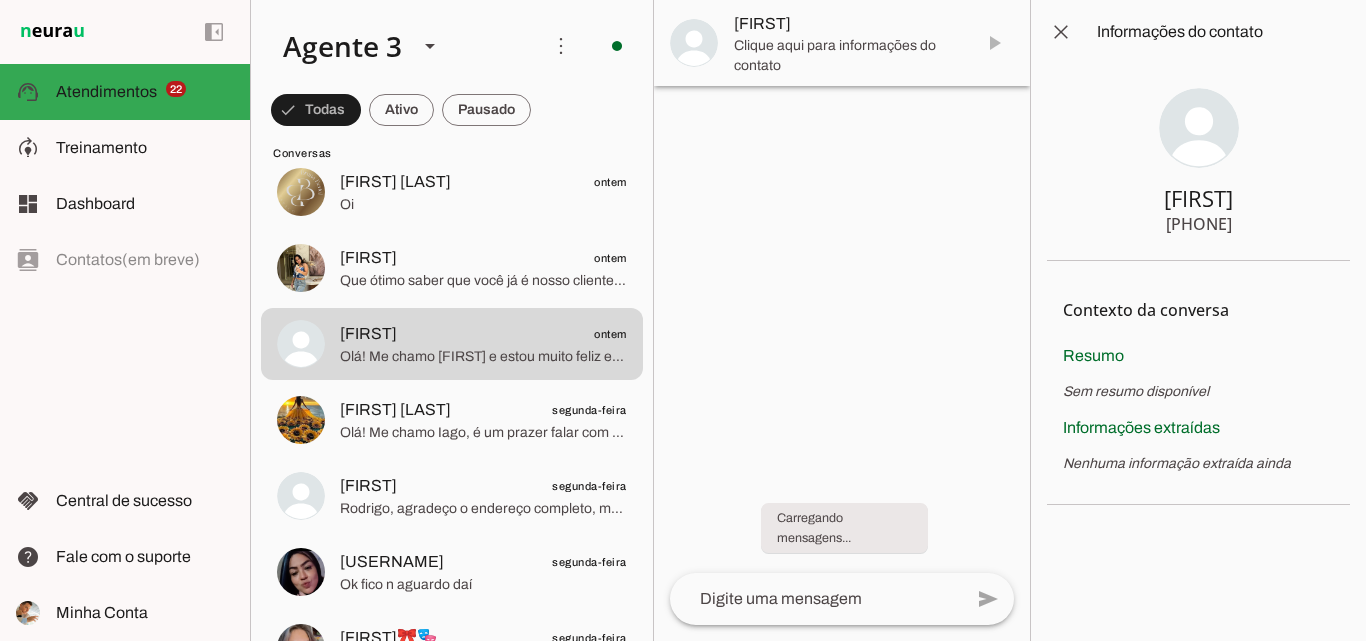 type 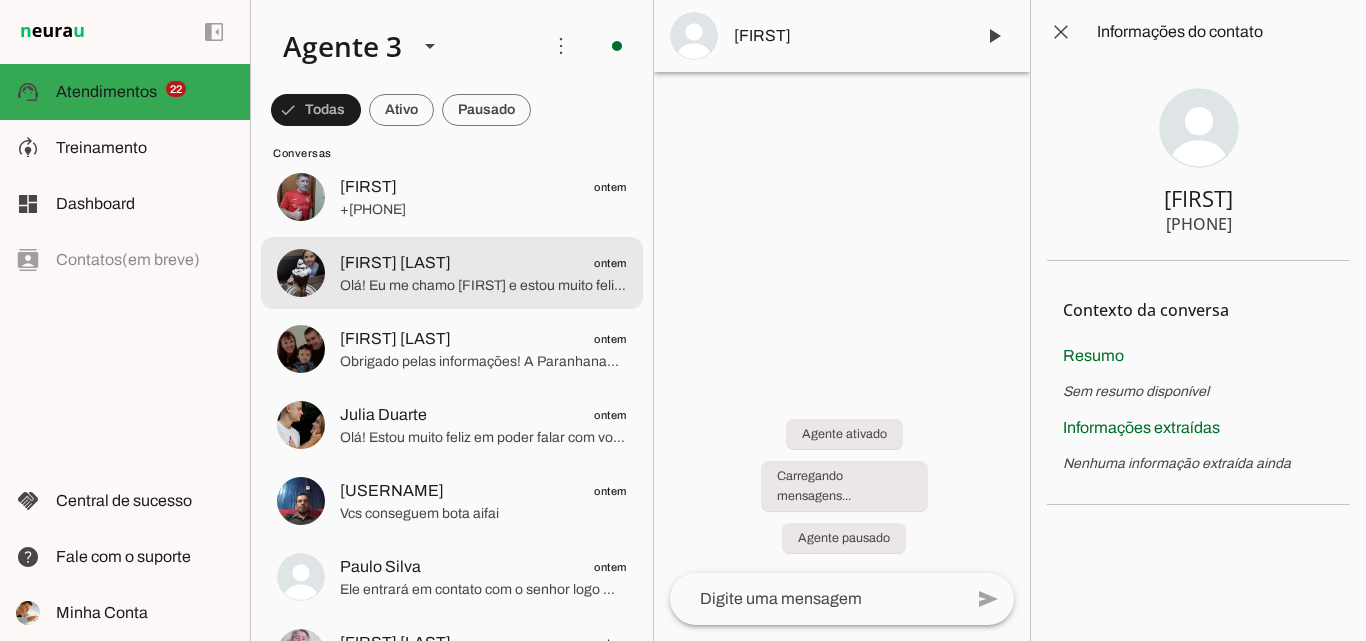 scroll, scrollTop: 2100, scrollLeft: 0, axis: vertical 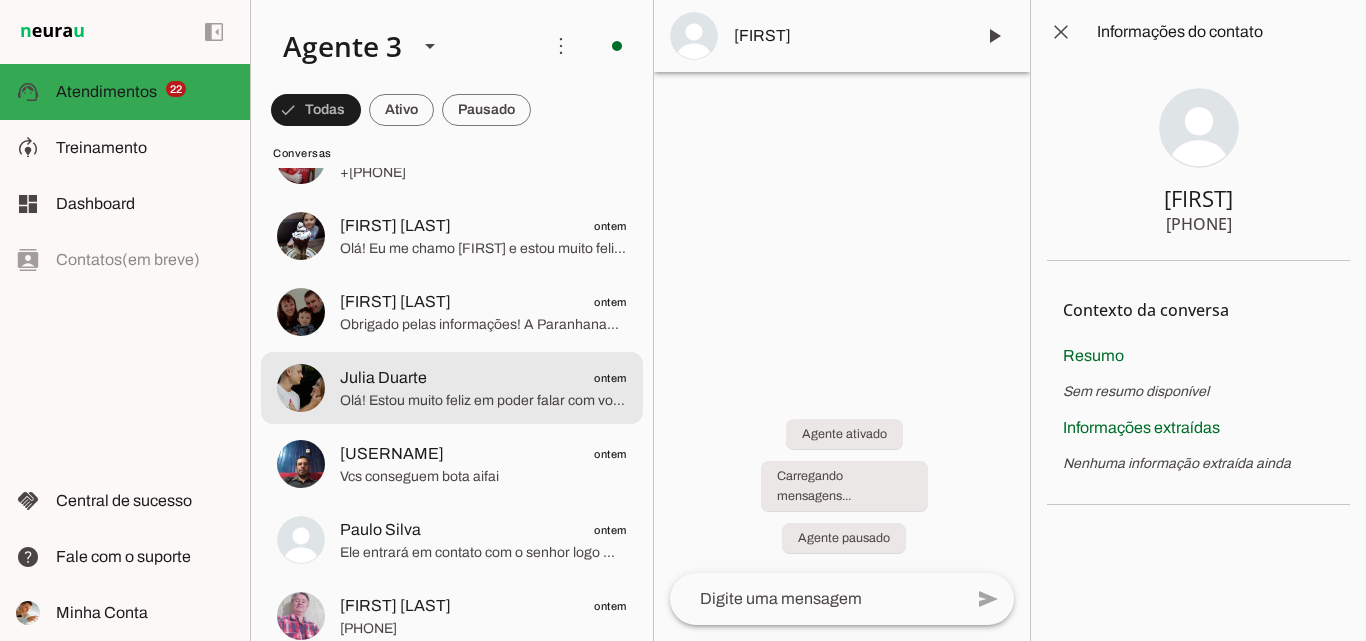 click on "[FIRST] [LAST]
ontem" 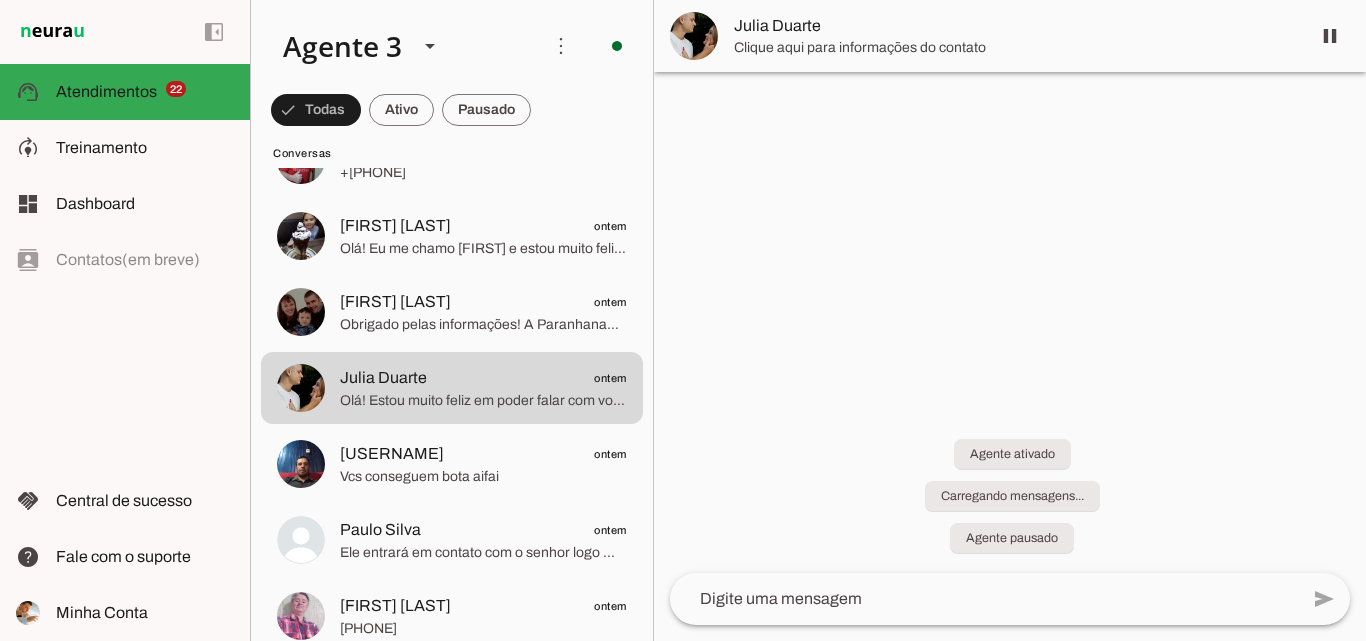 click on "Julia Duarte" at bounding box center (1014, 26) 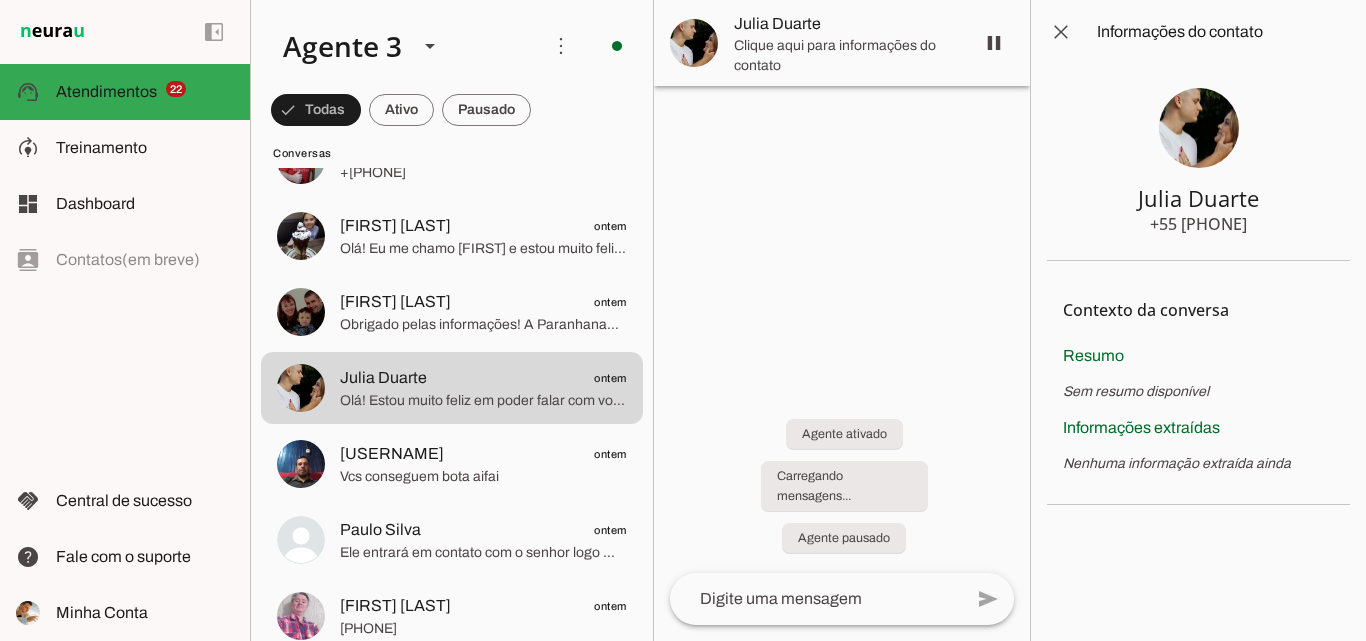 type 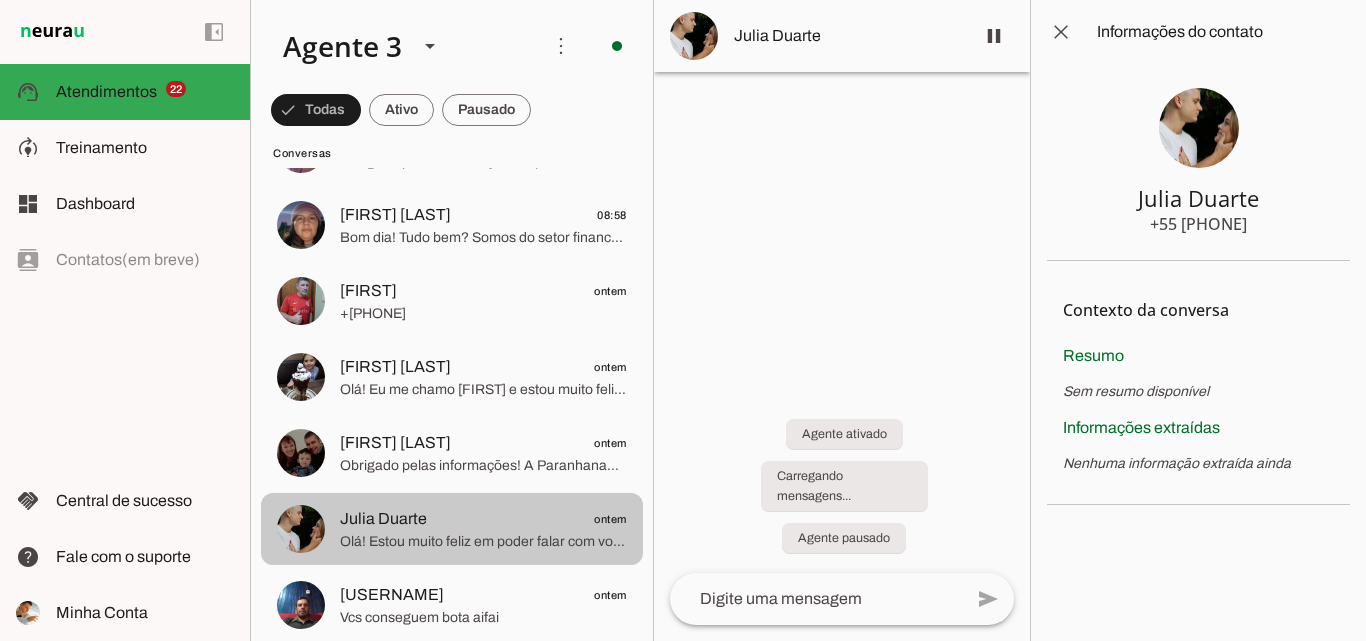 scroll, scrollTop: 2088, scrollLeft: 0, axis: vertical 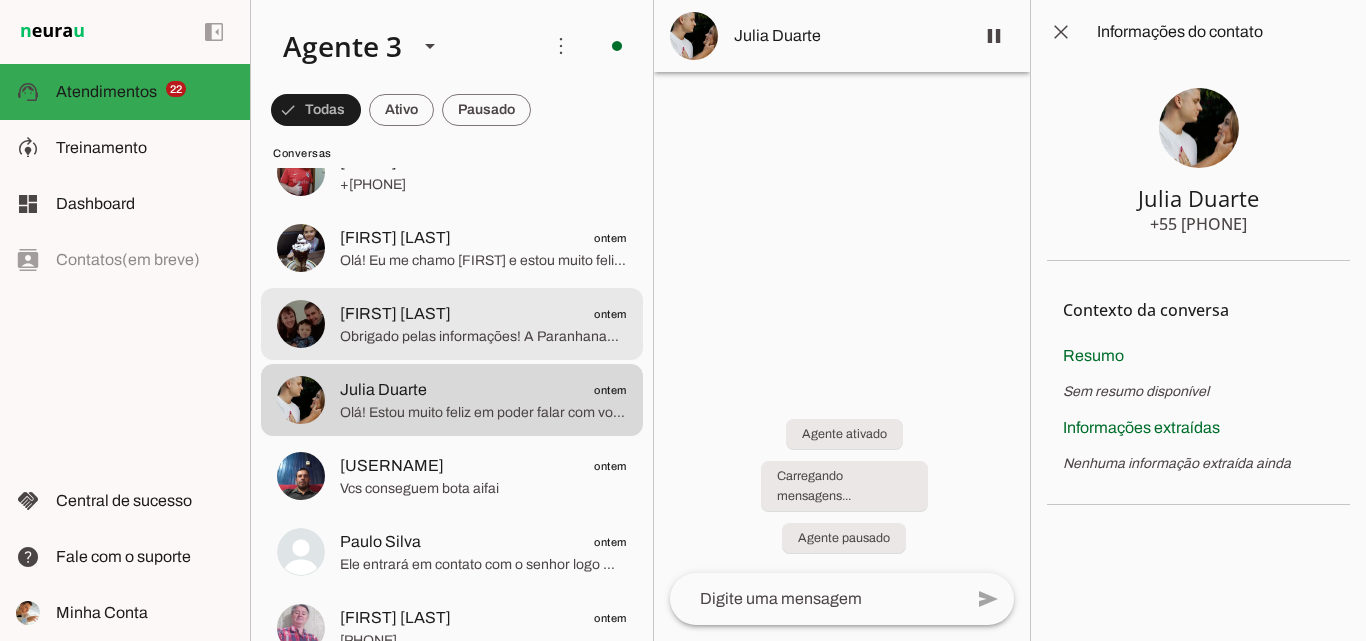 click on "Obrigado pelas informações! A ParanhanaNET está presente nas cidades de [CITY], [CITY] e [CITY], com cobertura de fibra óptica até 250 metros das caixas de atendimento nessas localidades.
Como seu endereço é em [CITY], infelizmente ainda não temos rede disponível aí. Vamos colocar seu nome numa lista de espera e, caso surja disponibilidade na sua região, entraremos em contato para verificar seu interesse.
Se precisar de suporte técnico ou outros atendimentos, pode ligar ou mandar mensagem para (51) 3543-1099.
Agradeço muito pelo seu contato! Se quiser, posso ajudar em algo mais." 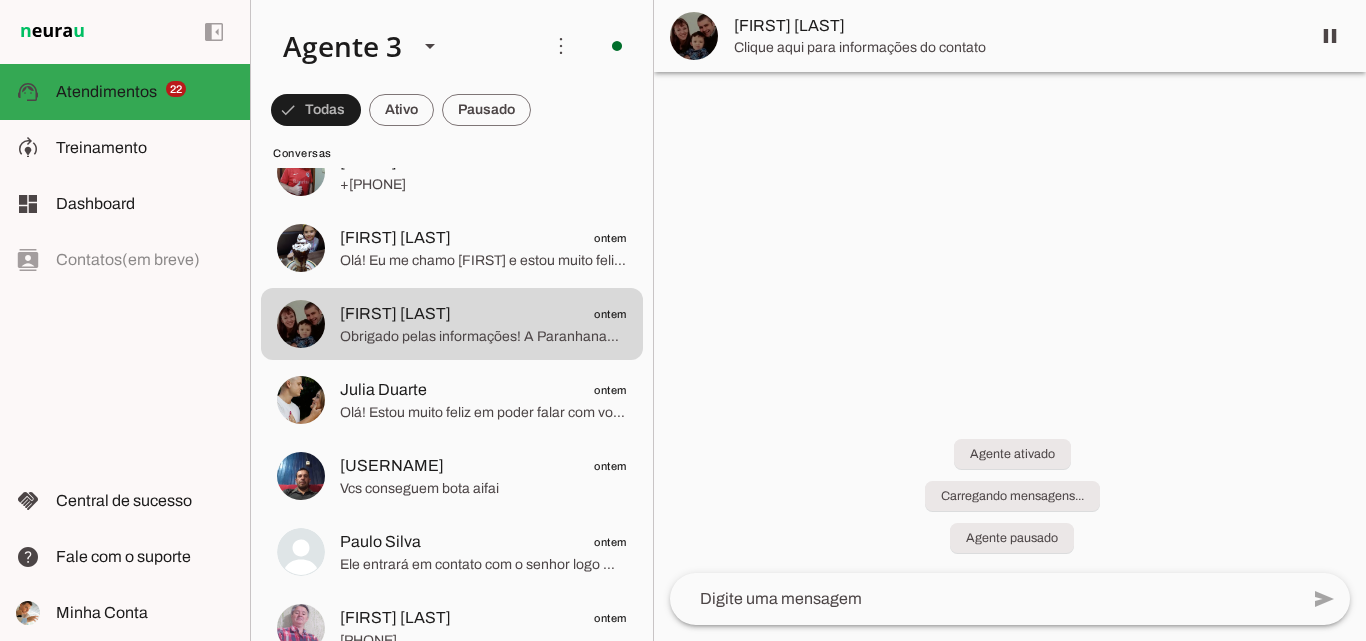 click on "[FIRST] [LAST]" at bounding box center (1014, 26) 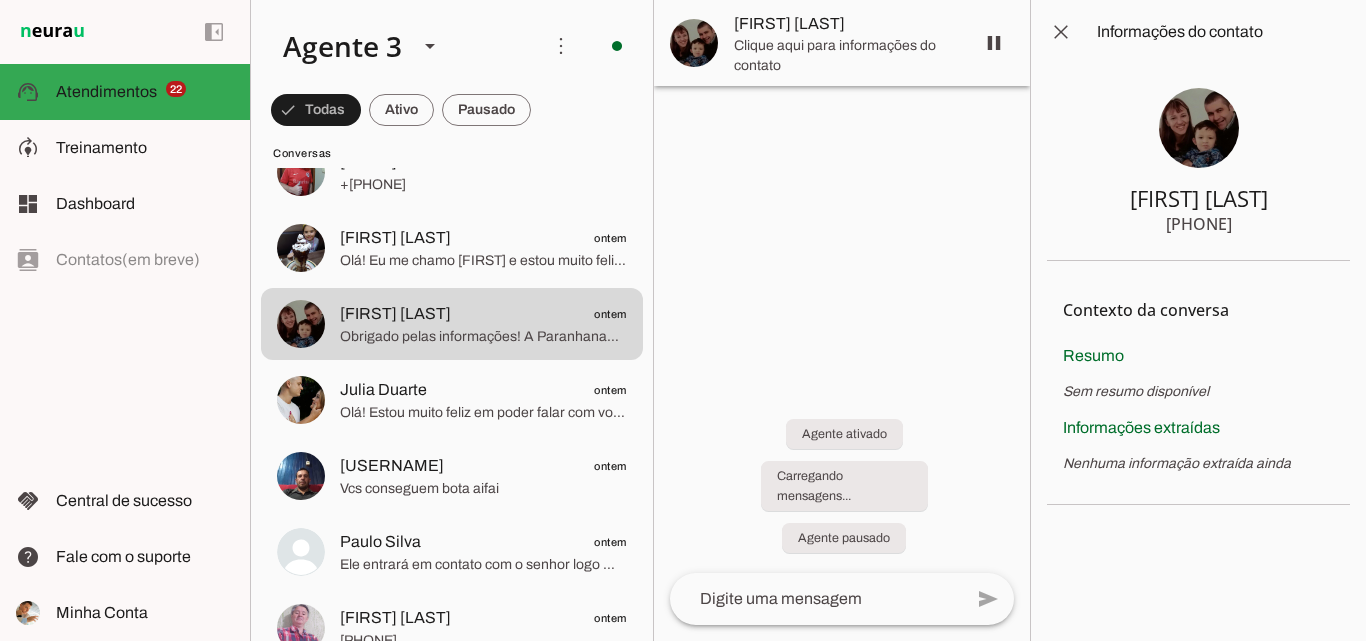 type 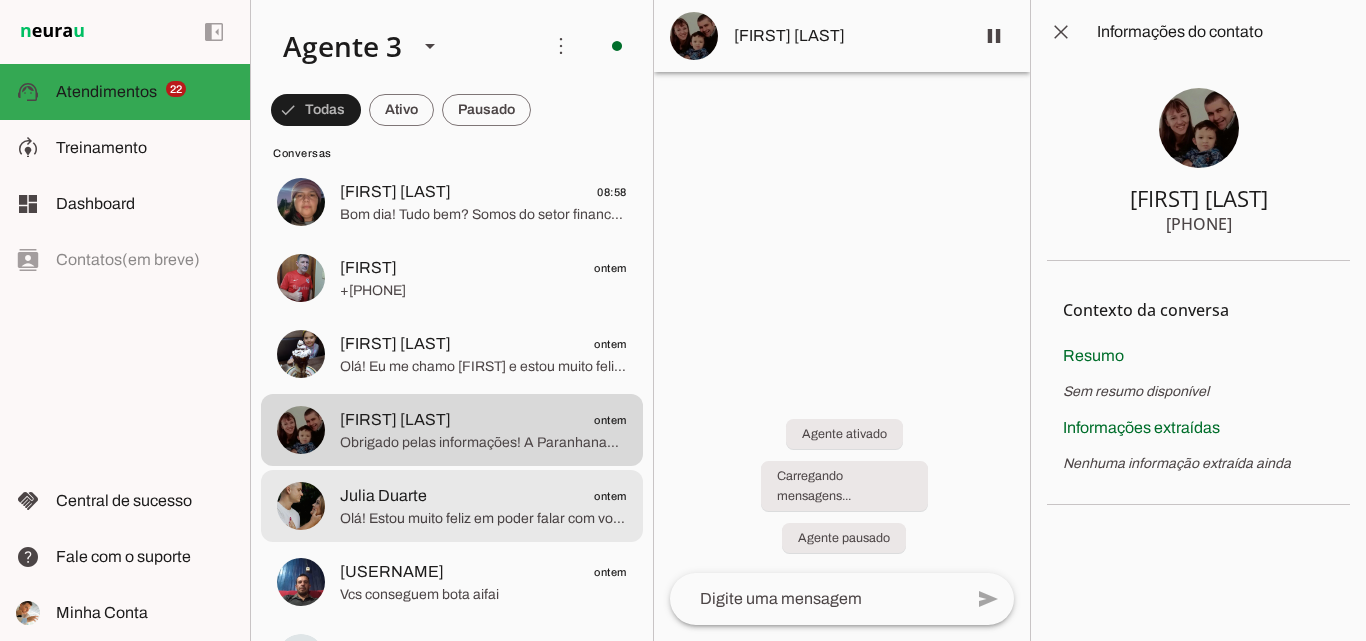 scroll, scrollTop: 1888, scrollLeft: 0, axis: vertical 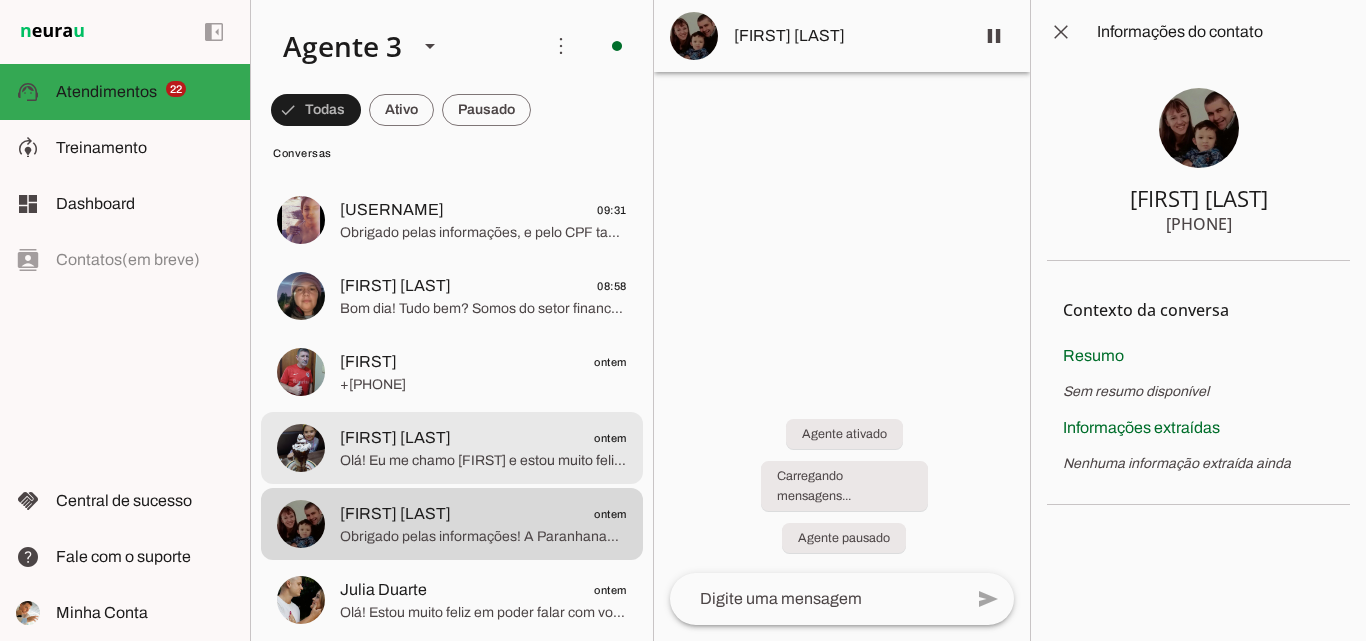 click on "[FIRST] [LAST]
ontem" 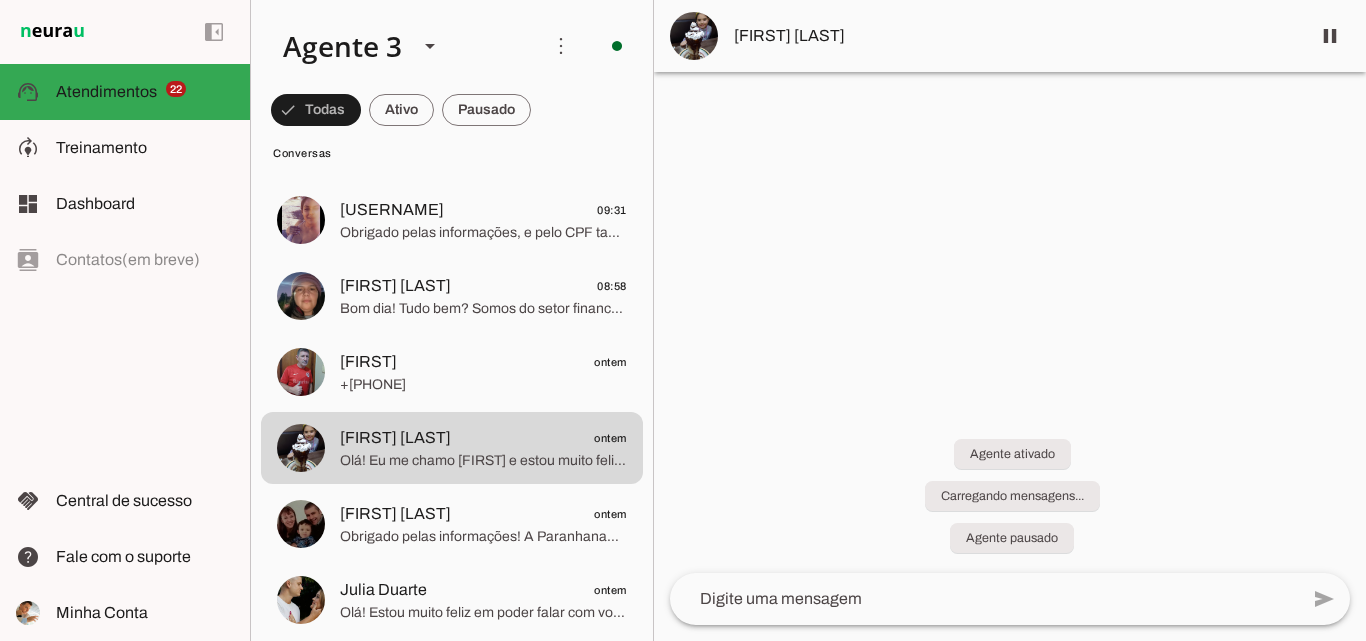 click on "[FIRST] [LAST]" at bounding box center [1010, 36] 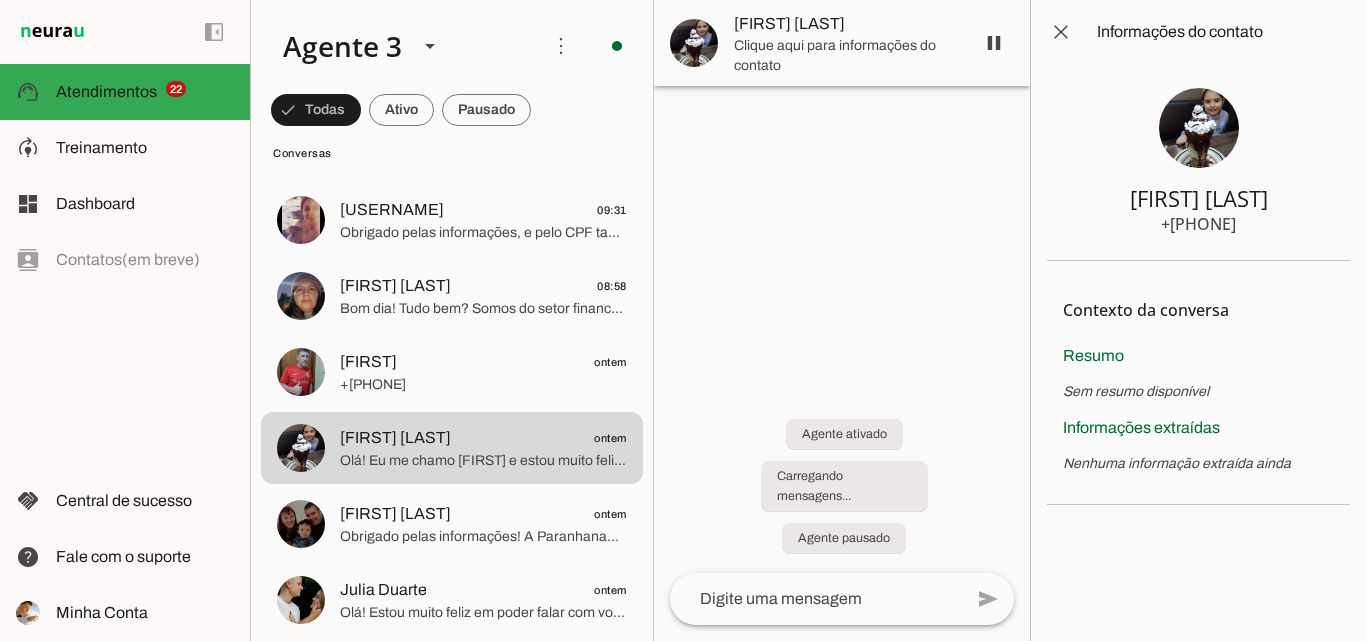 type 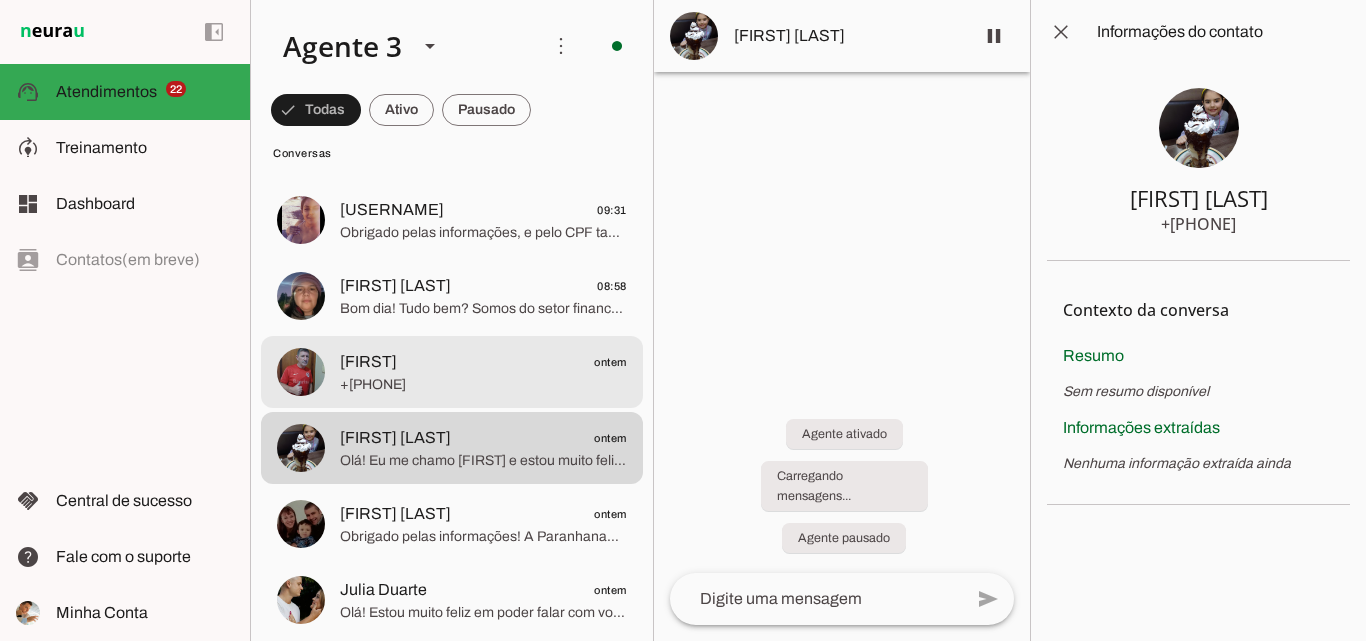 click on "+[PHONE]" 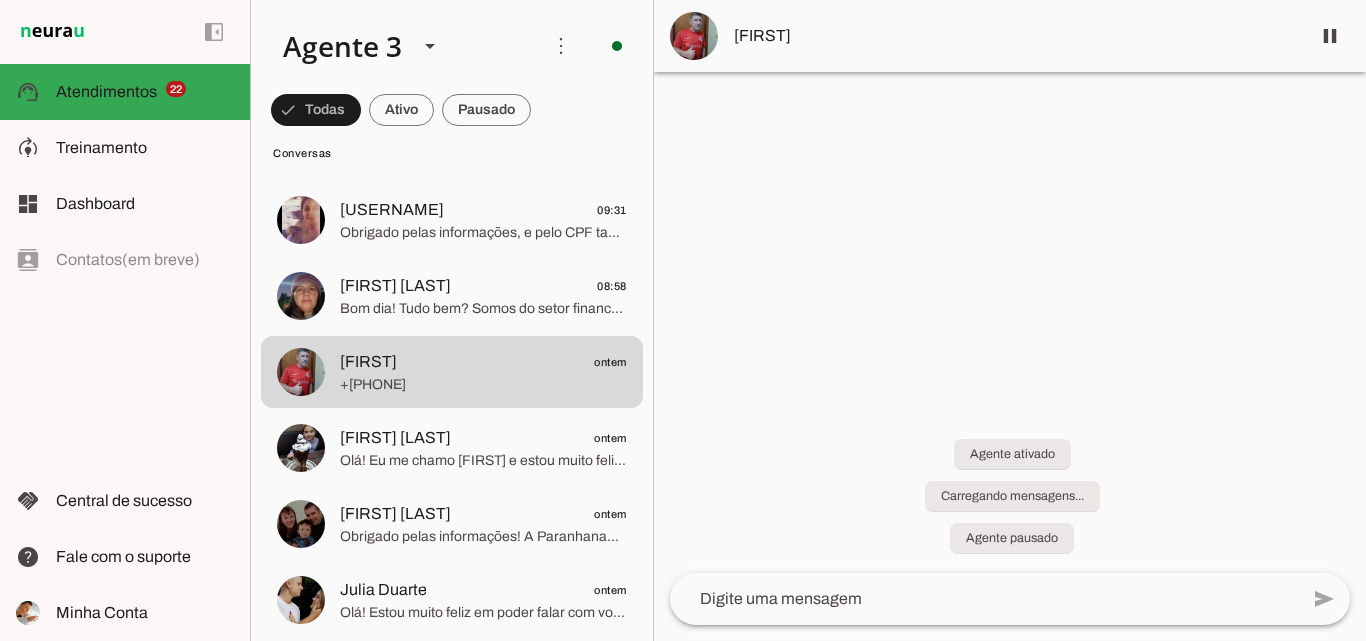 click on "[FIRST]" at bounding box center [1014, 36] 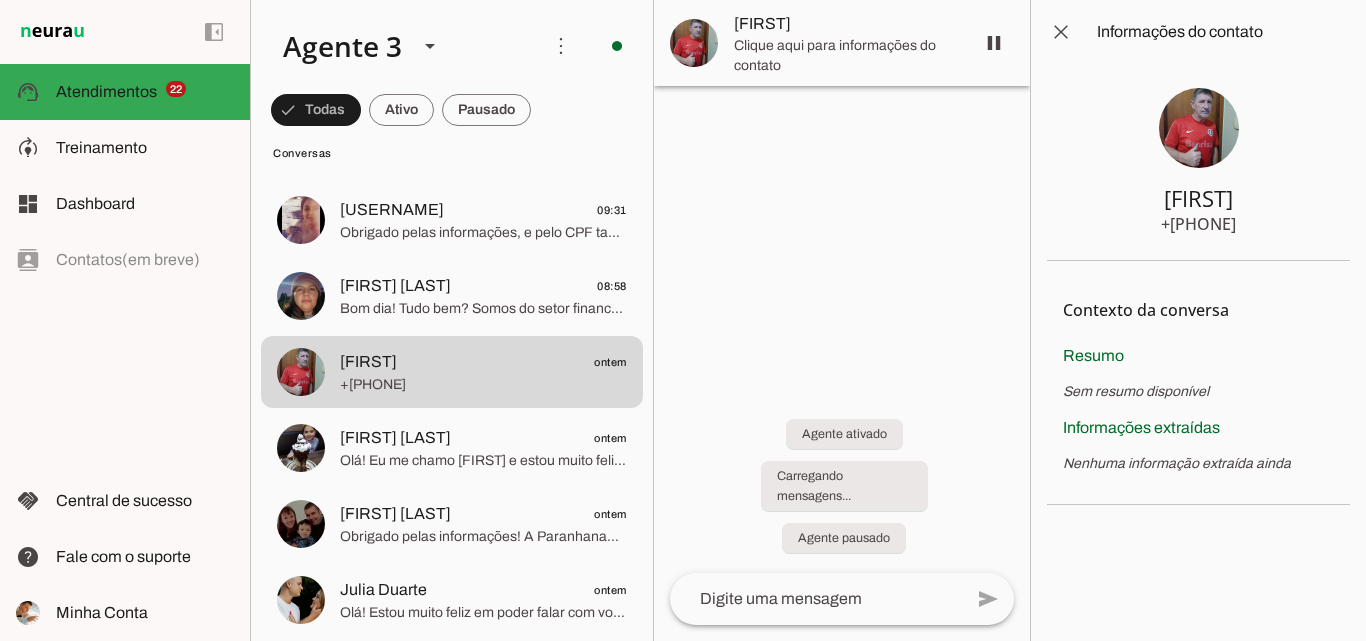 type 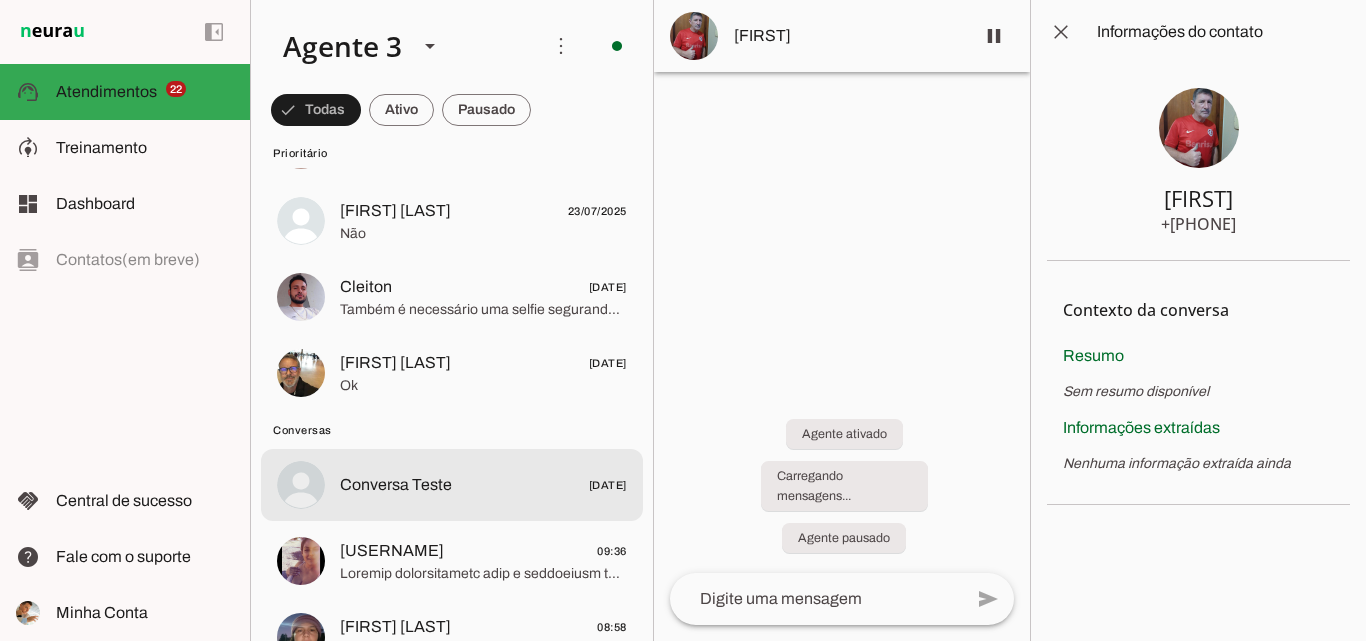 scroll, scrollTop: 1588, scrollLeft: 0, axis: vertical 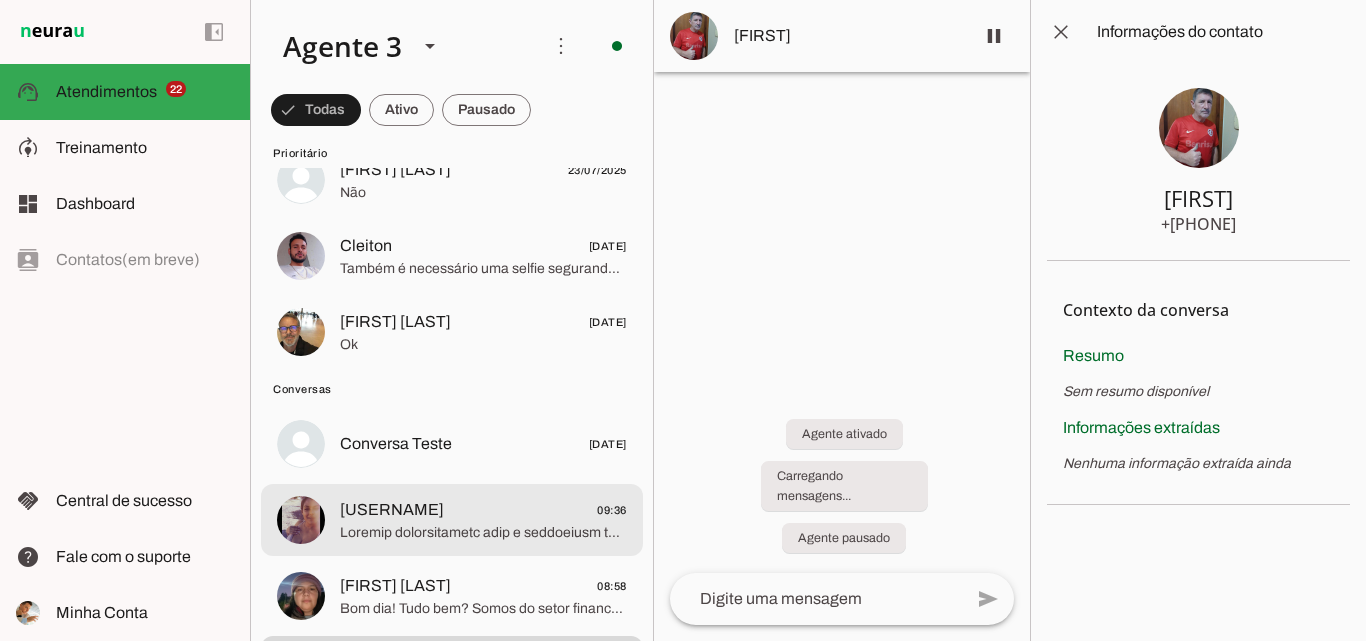 click on "[NAME]
[TIME]" 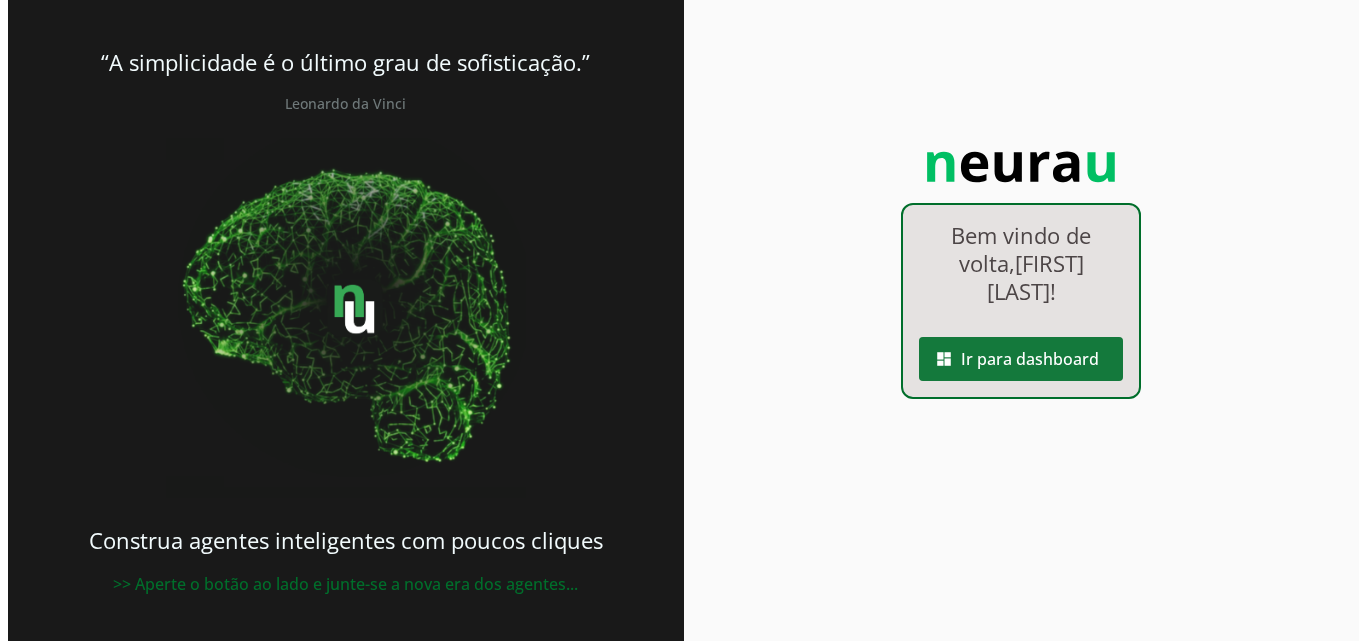 scroll, scrollTop: 0, scrollLeft: 0, axis: both 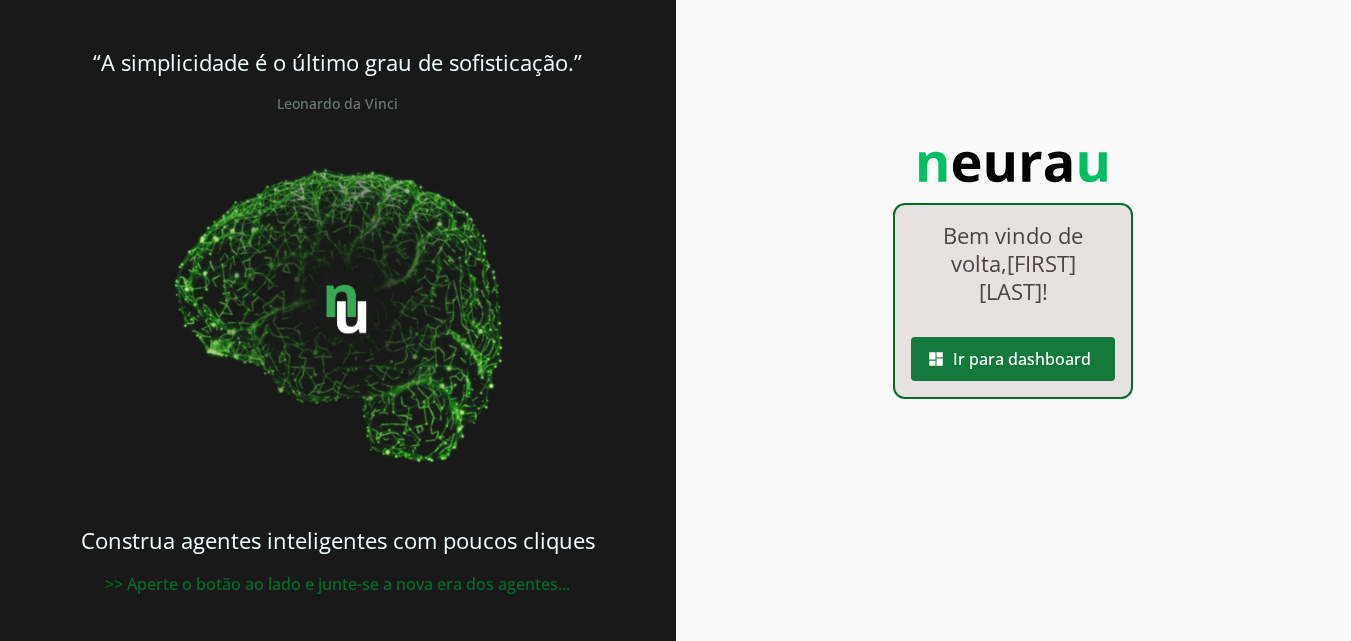 click at bounding box center (1013, 359) 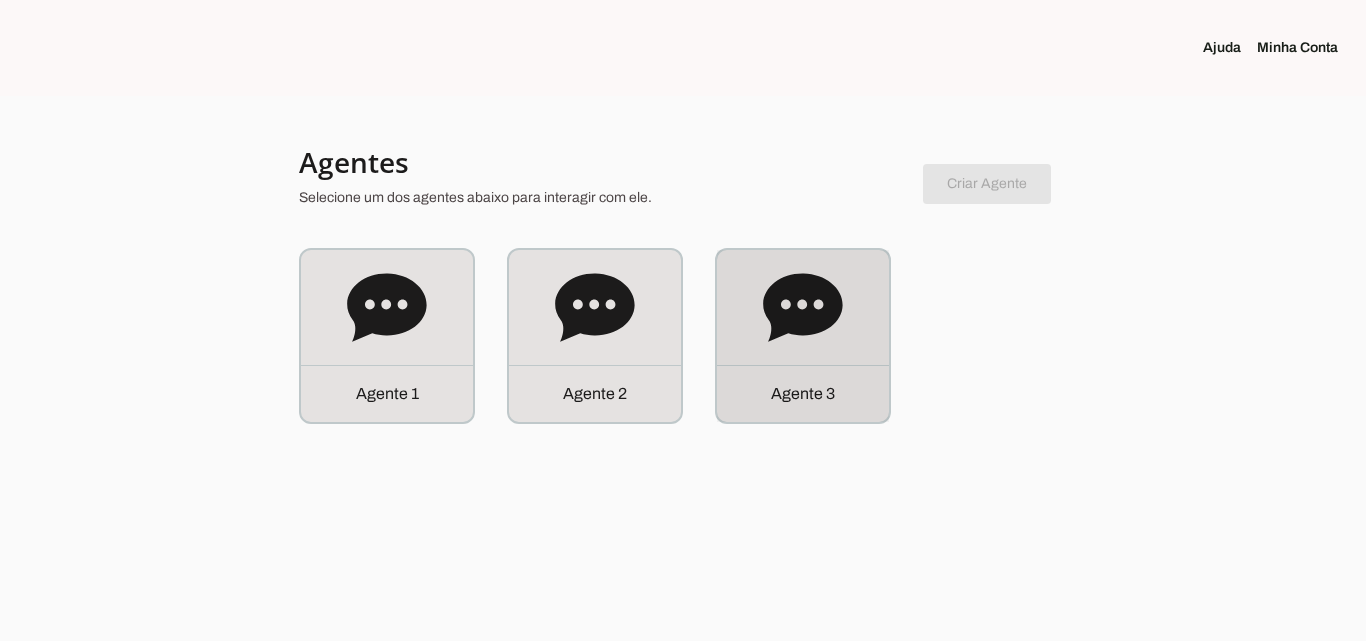 click on "Agente 3" 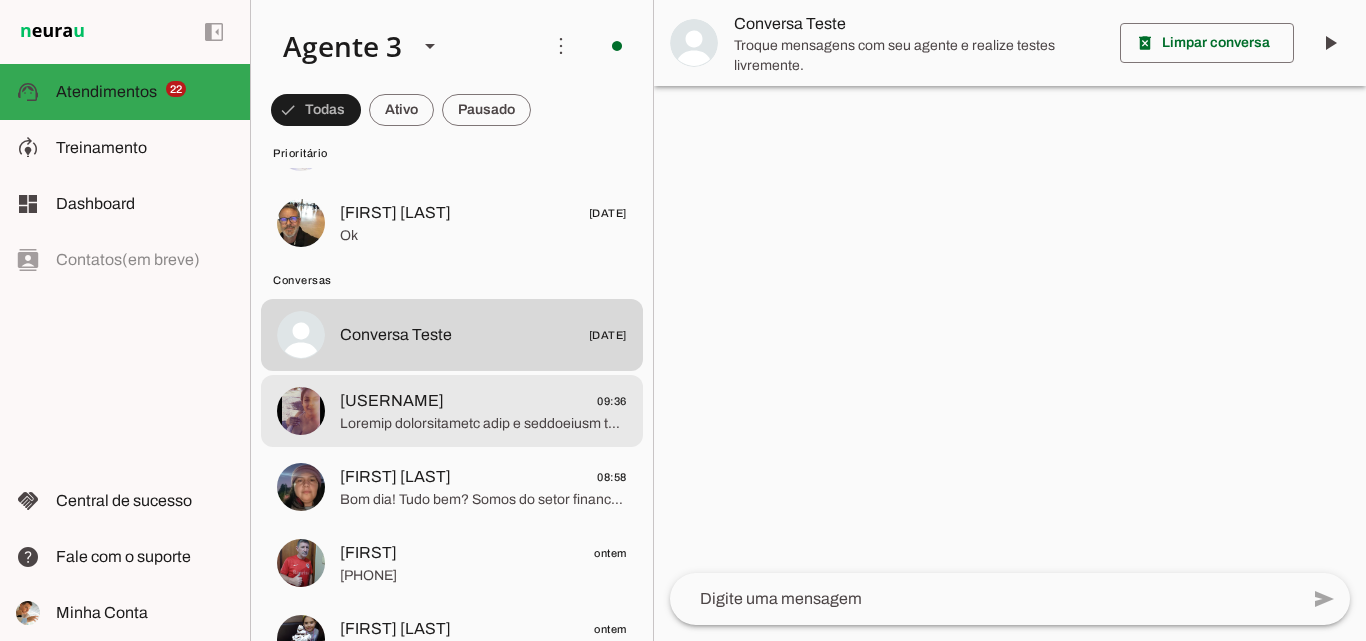 scroll, scrollTop: 1700, scrollLeft: 0, axis: vertical 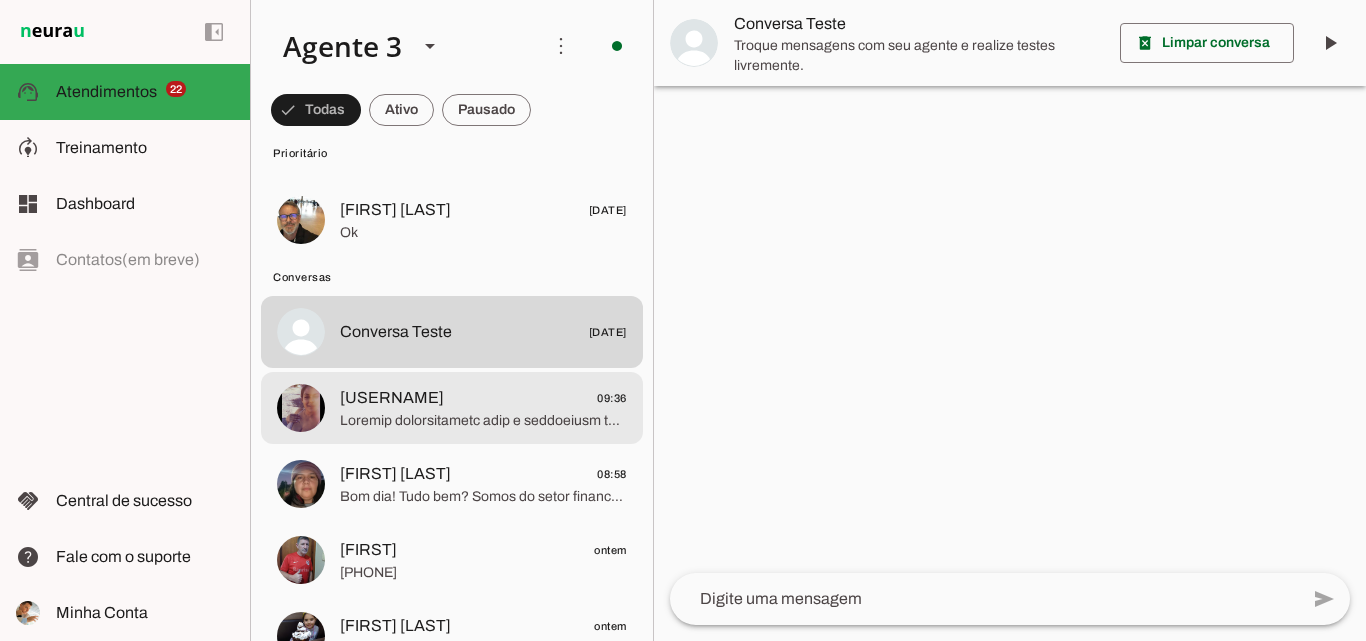click 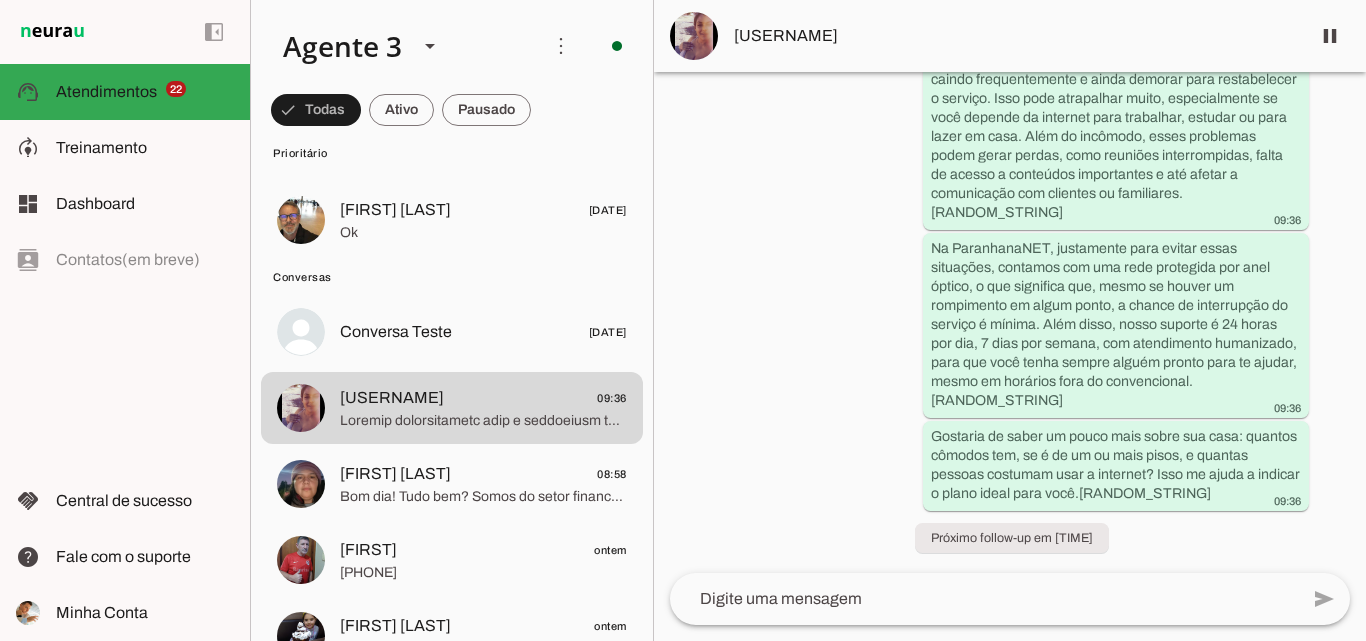 scroll, scrollTop: 1141, scrollLeft: 0, axis: vertical 